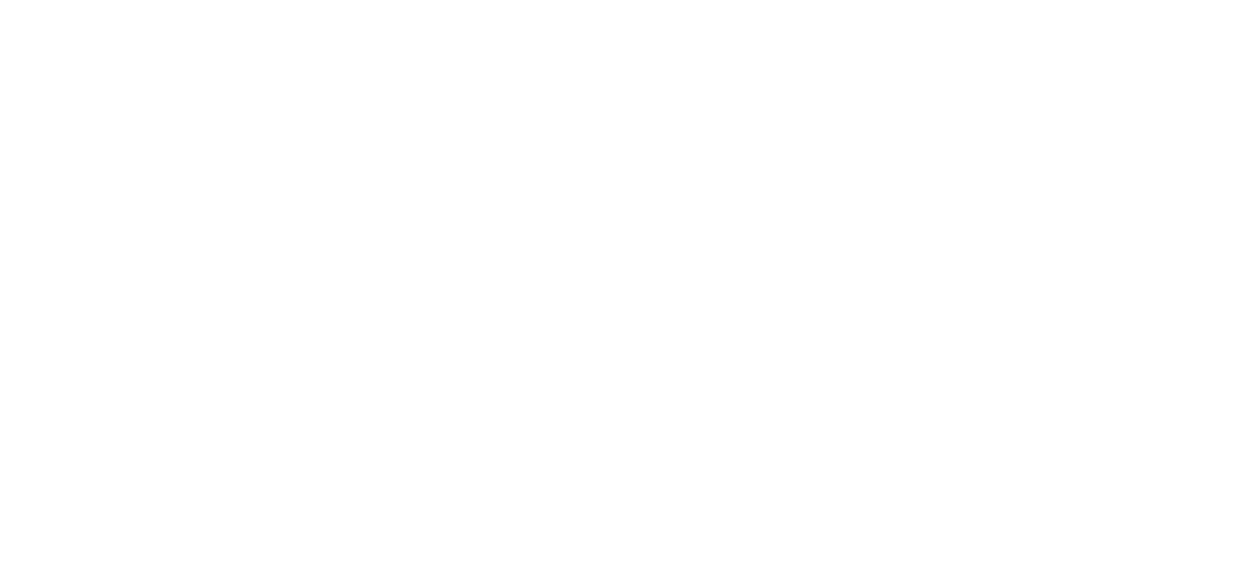 scroll, scrollTop: 0, scrollLeft: 0, axis: both 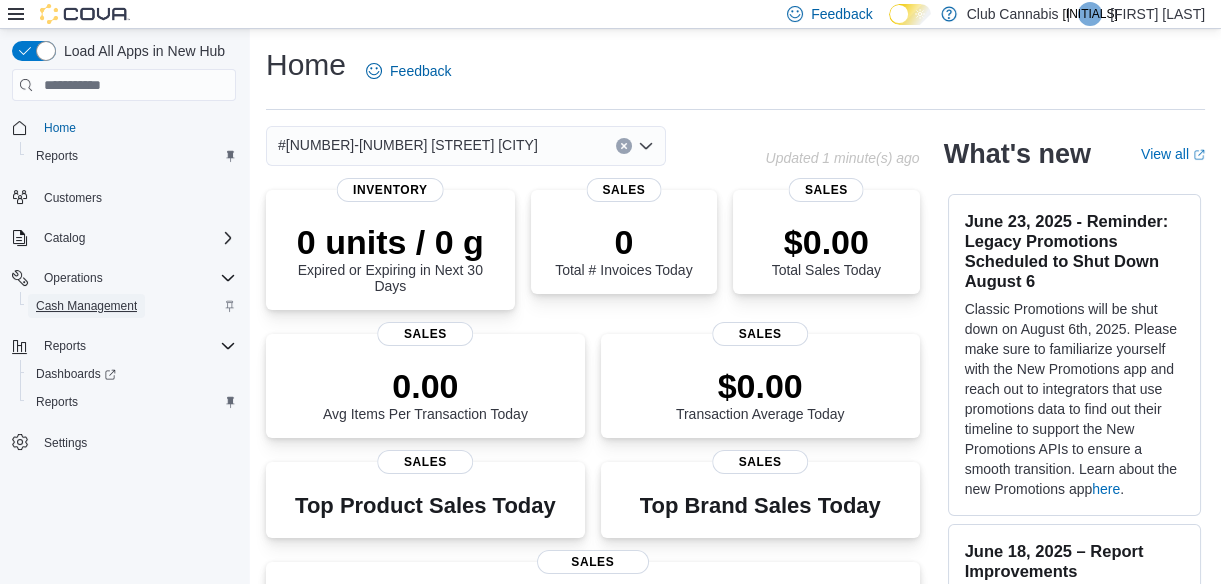 click on "Cash Management" at bounding box center [86, 306] 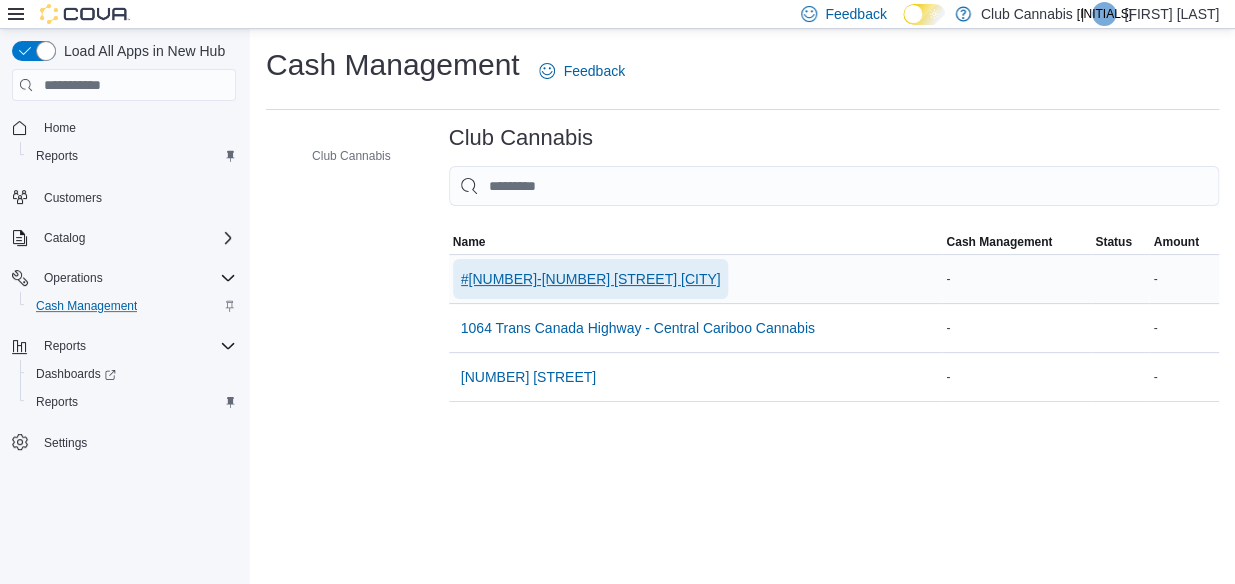 click on "#[NUMBER]-[NUMBER] [STREET] [CITY]" at bounding box center [591, 279] 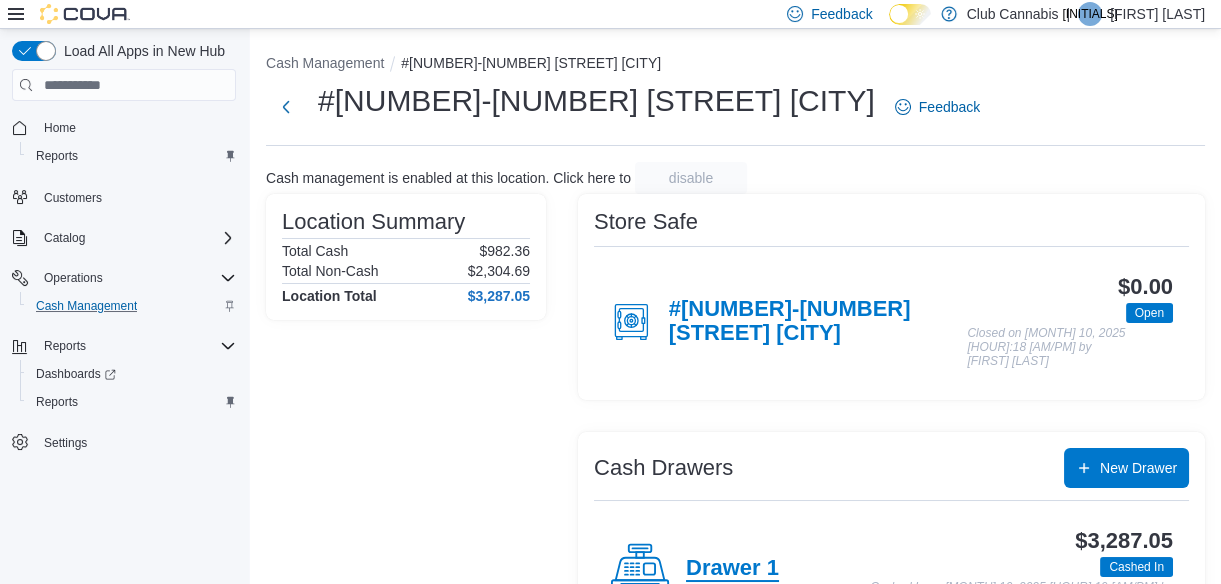 click on "Drawer 1" at bounding box center (732, 569) 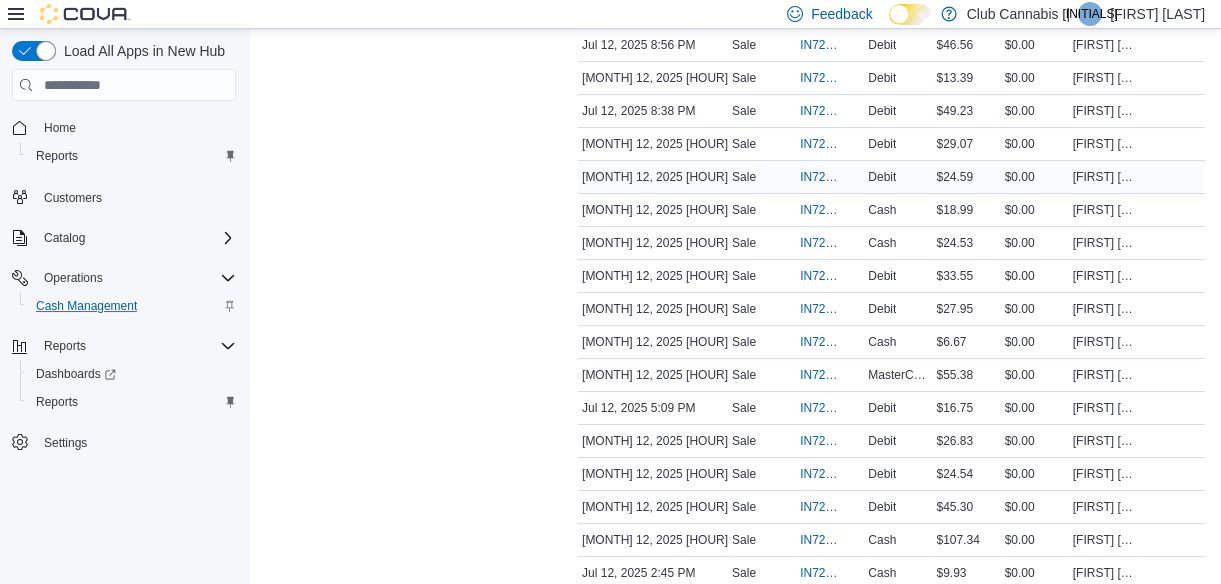 scroll, scrollTop: 624, scrollLeft: 0, axis: vertical 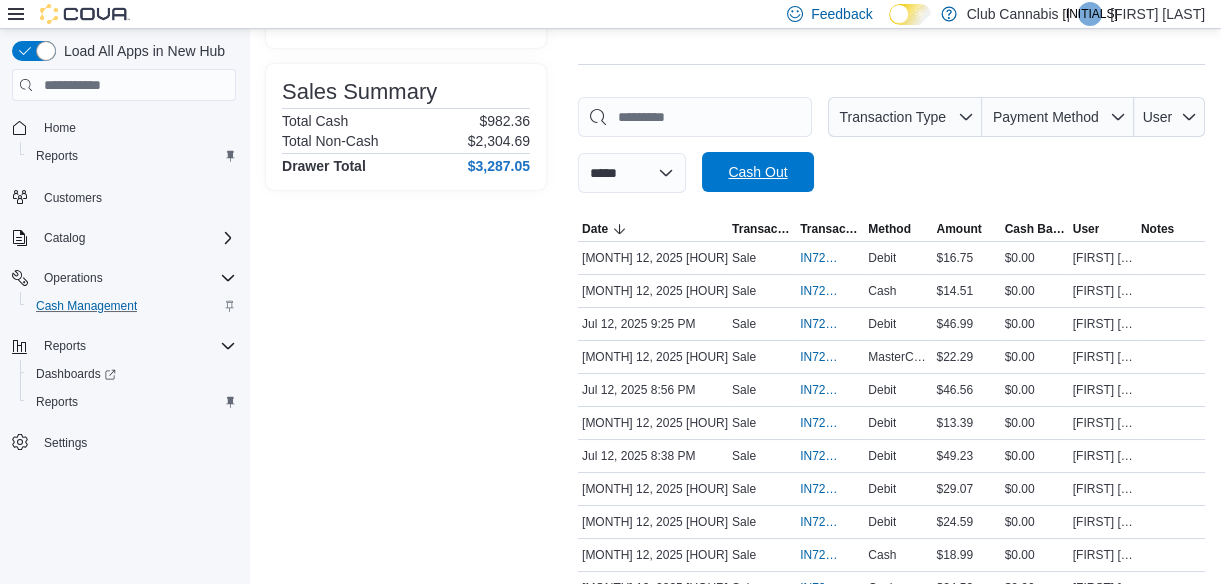 click on "Cash Out" at bounding box center (758, 172) 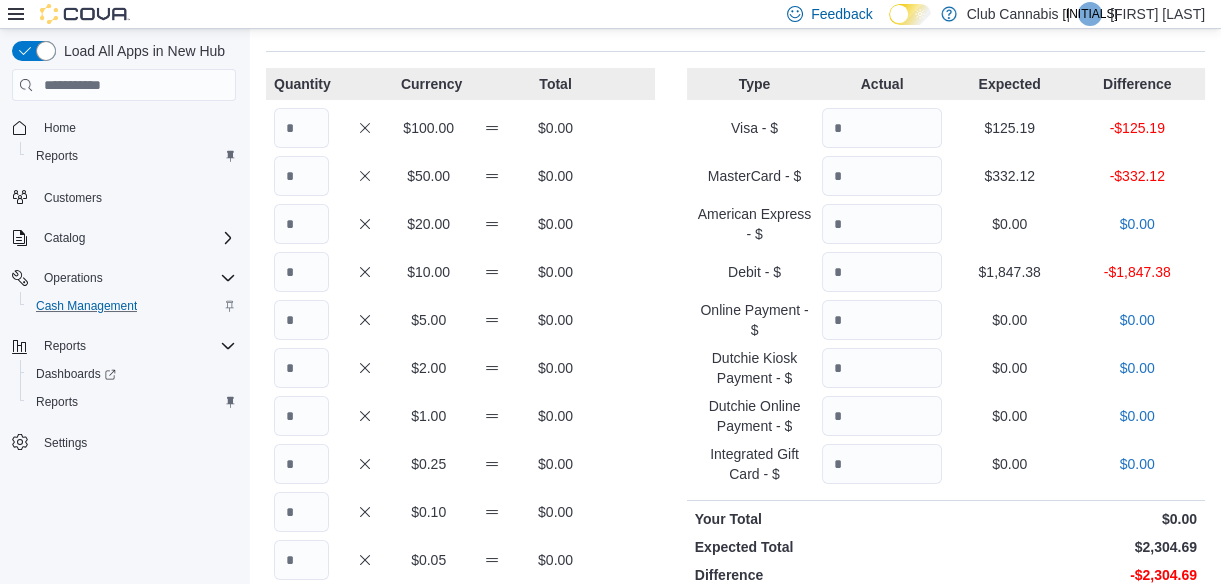 scroll, scrollTop: 49, scrollLeft: 0, axis: vertical 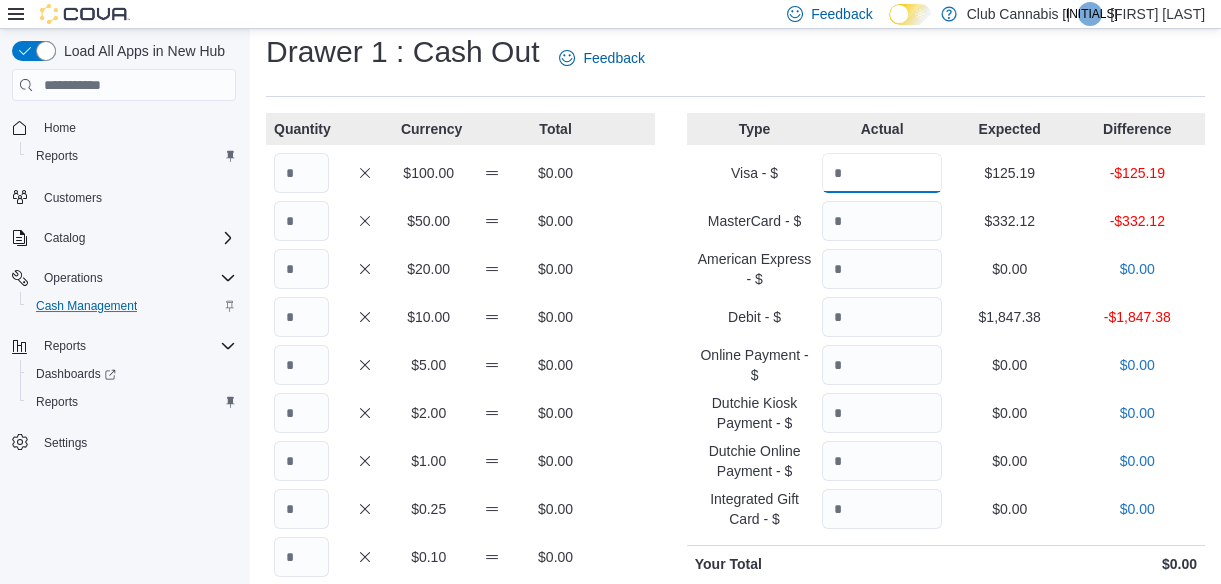 click at bounding box center (882, 173) 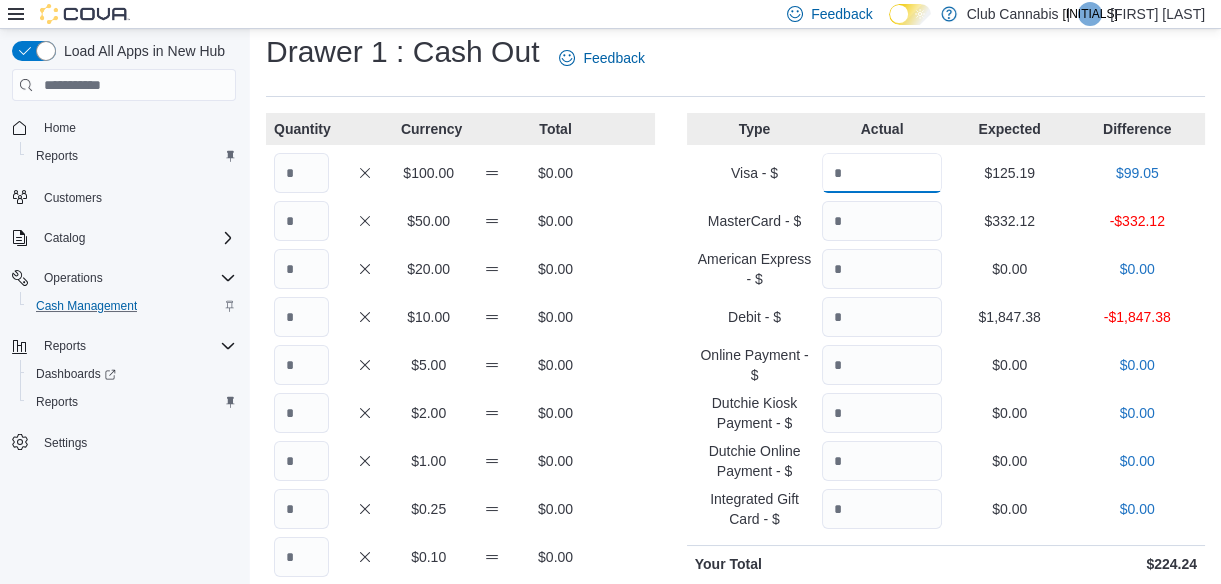 type on "******" 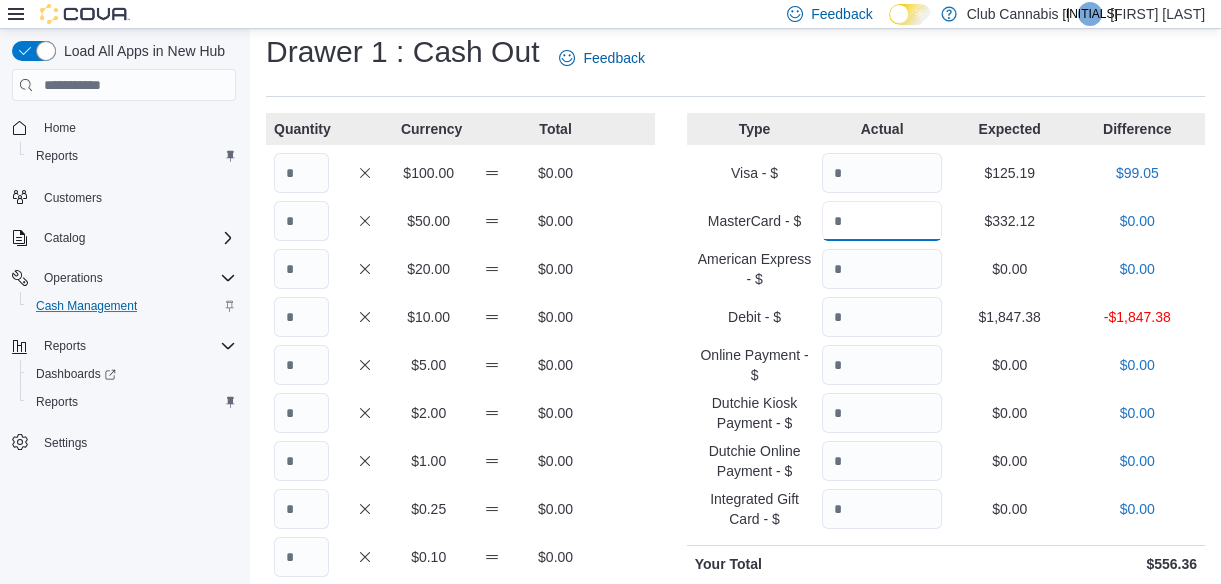 type on "******" 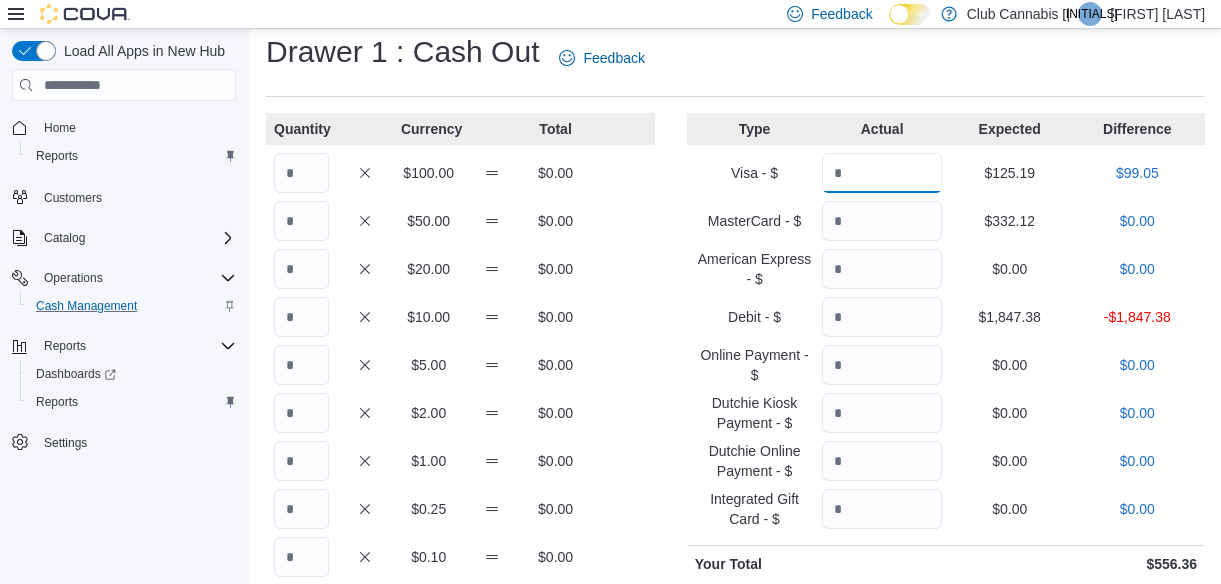 click on "******" at bounding box center [882, 173] 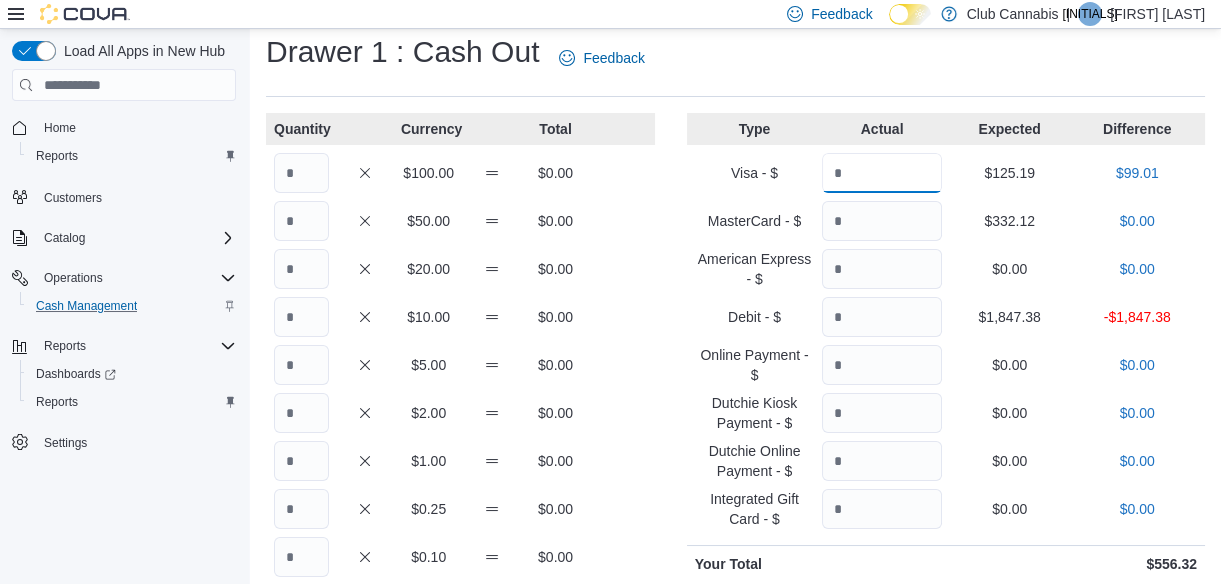 type on "*" 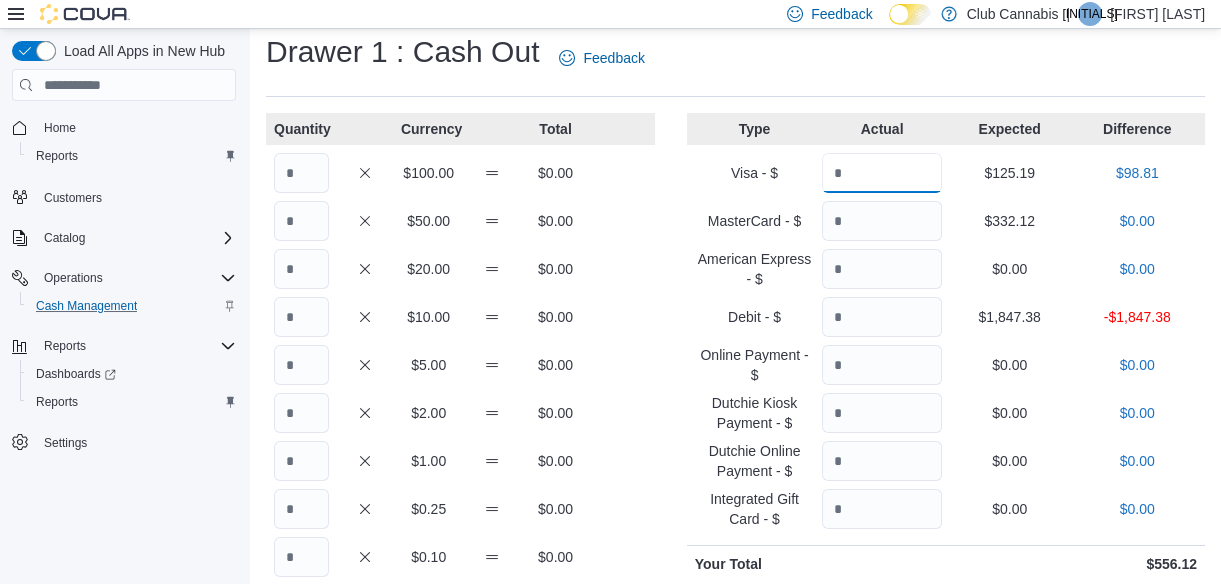 type on "******" 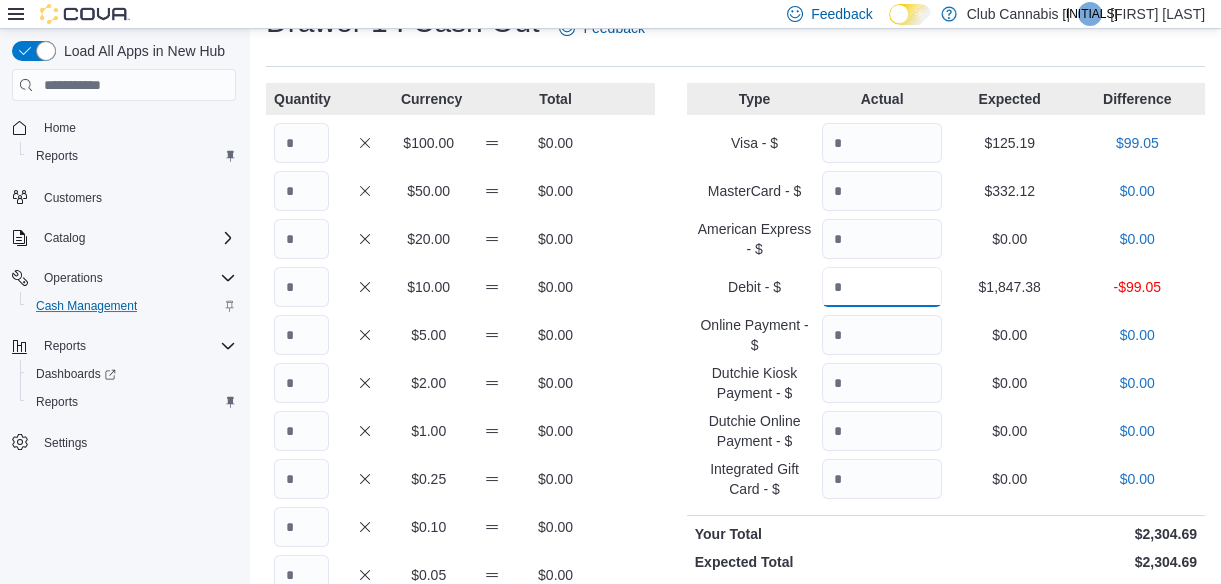 scroll, scrollTop: 113, scrollLeft: 0, axis: vertical 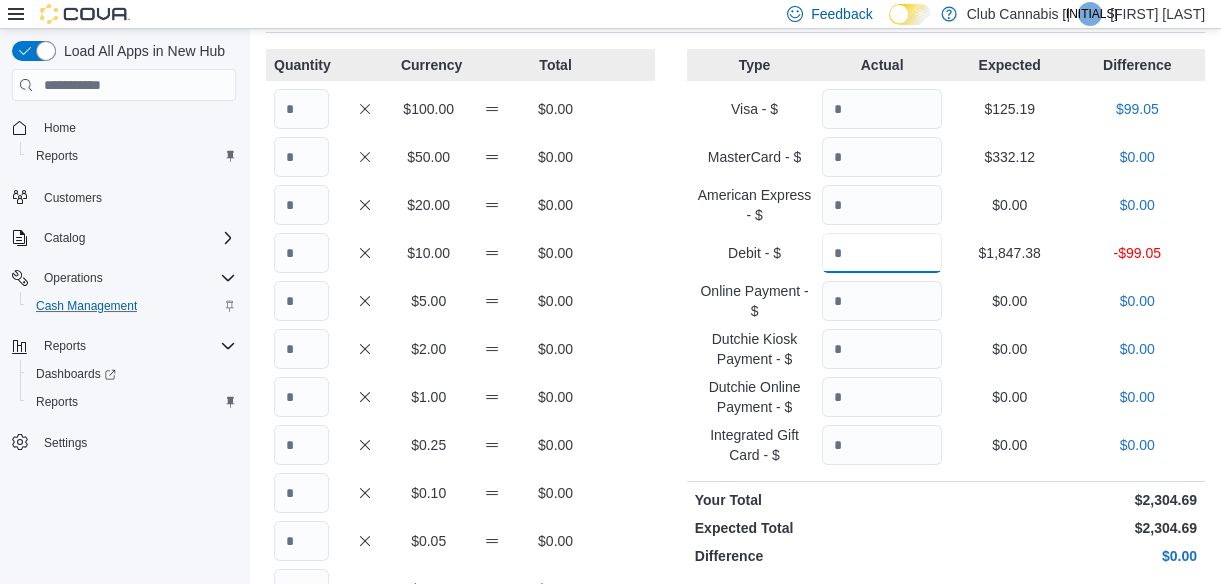 type on "*******" 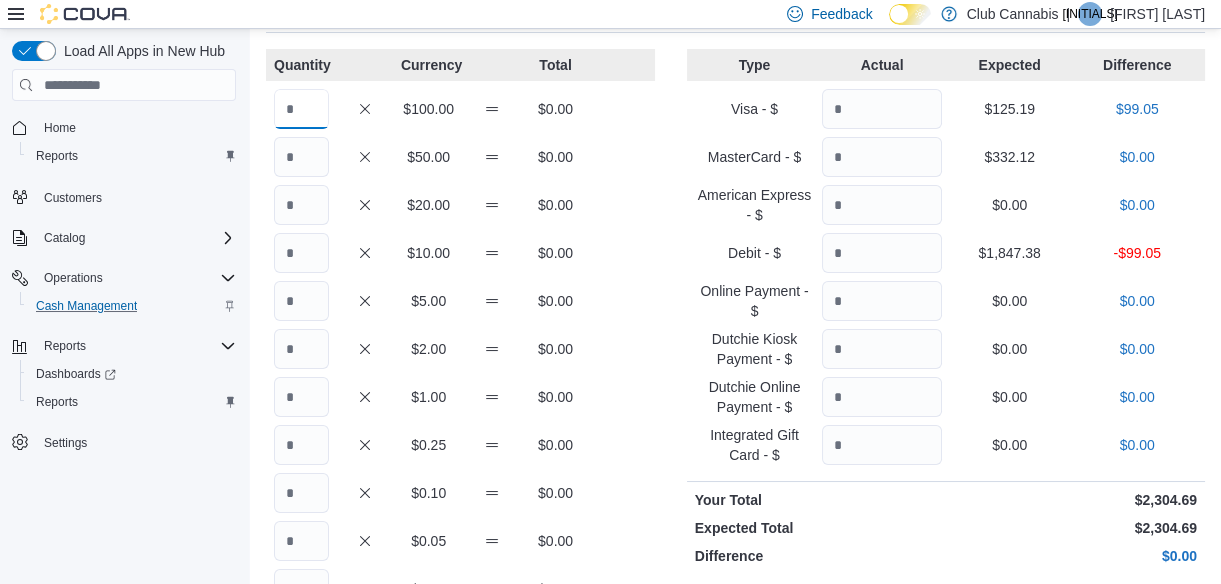 click at bounding box center [301, 109] 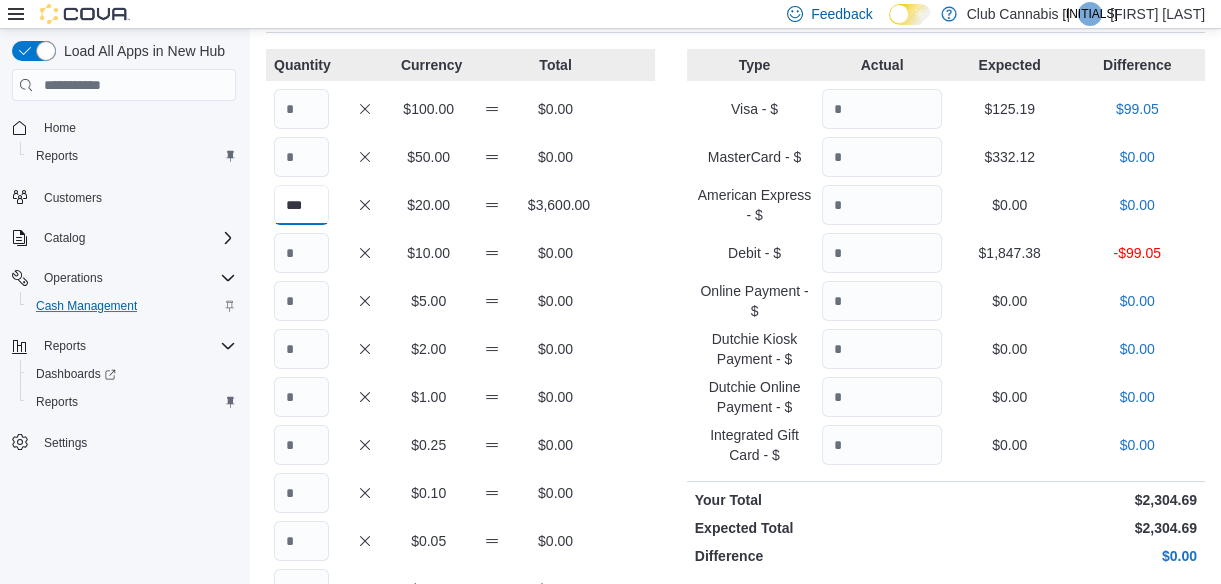type on "***" 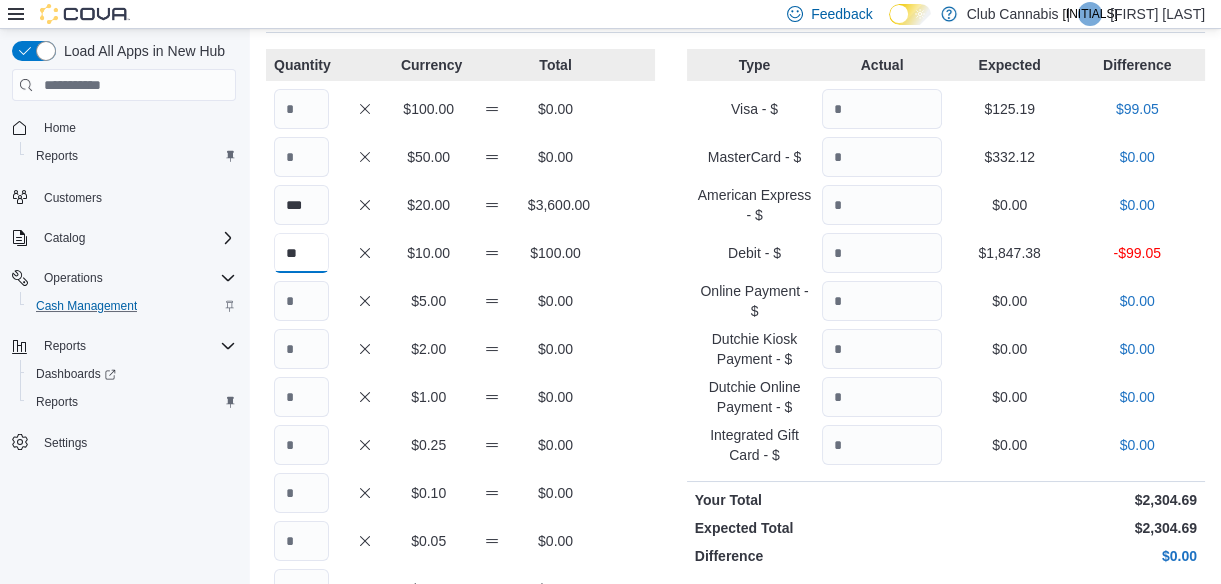 type on "**" 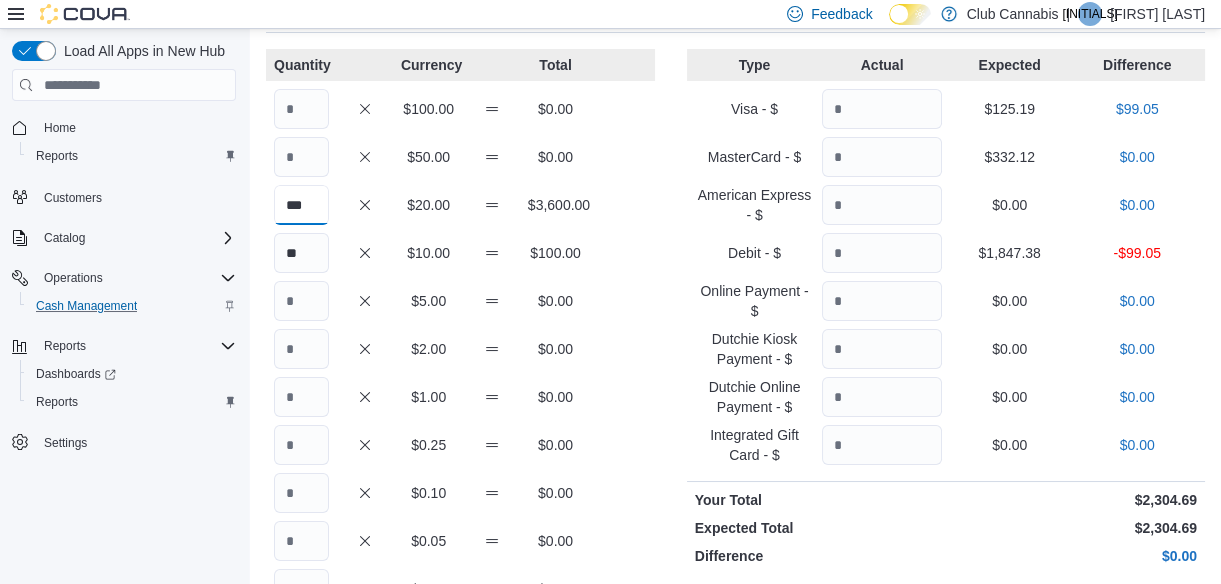 click on "***" at bounding box center [301, 205] 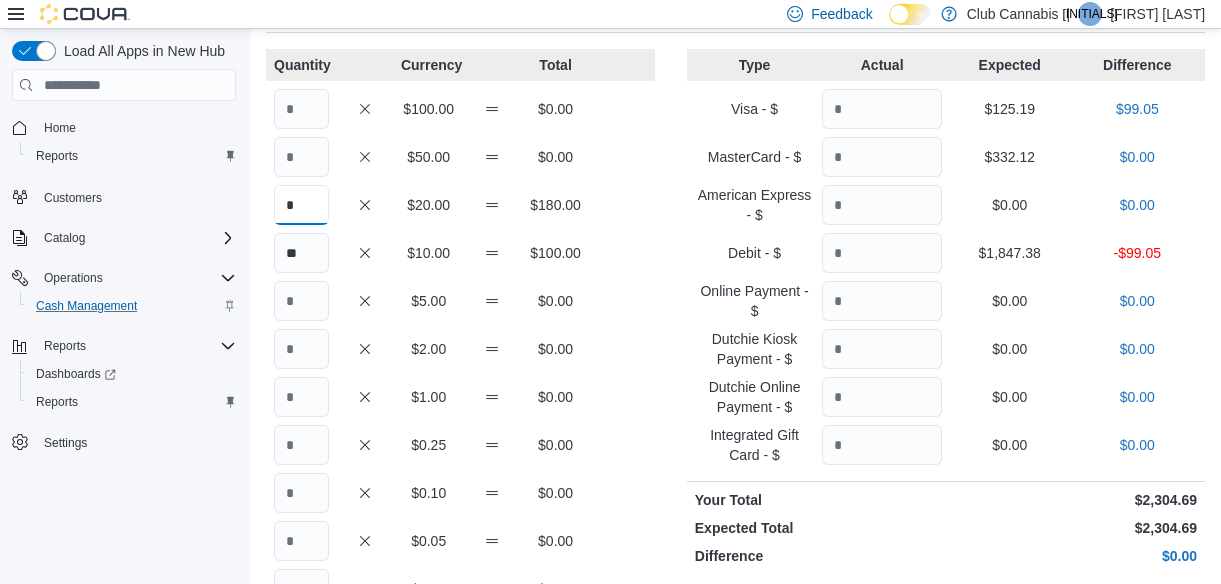 type on "*" 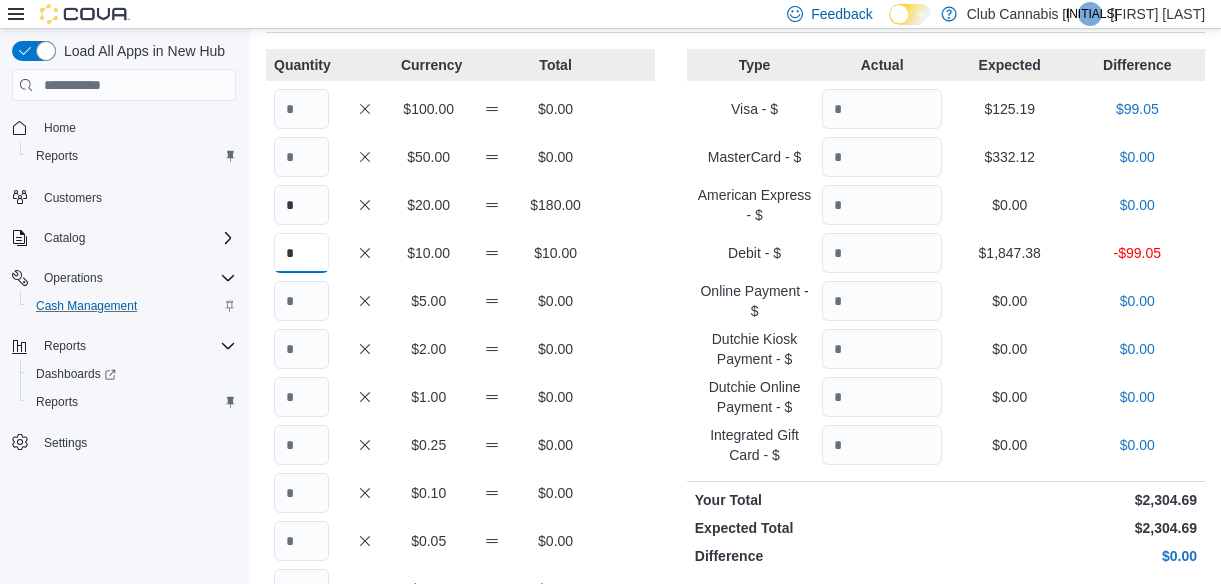 type on "*" 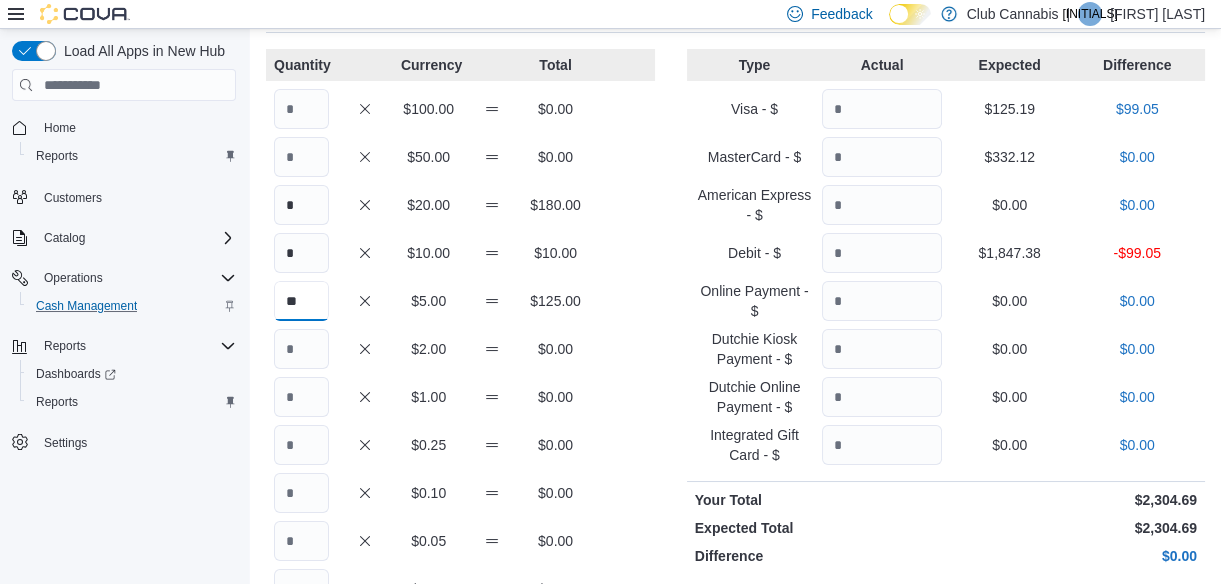 type on "**" 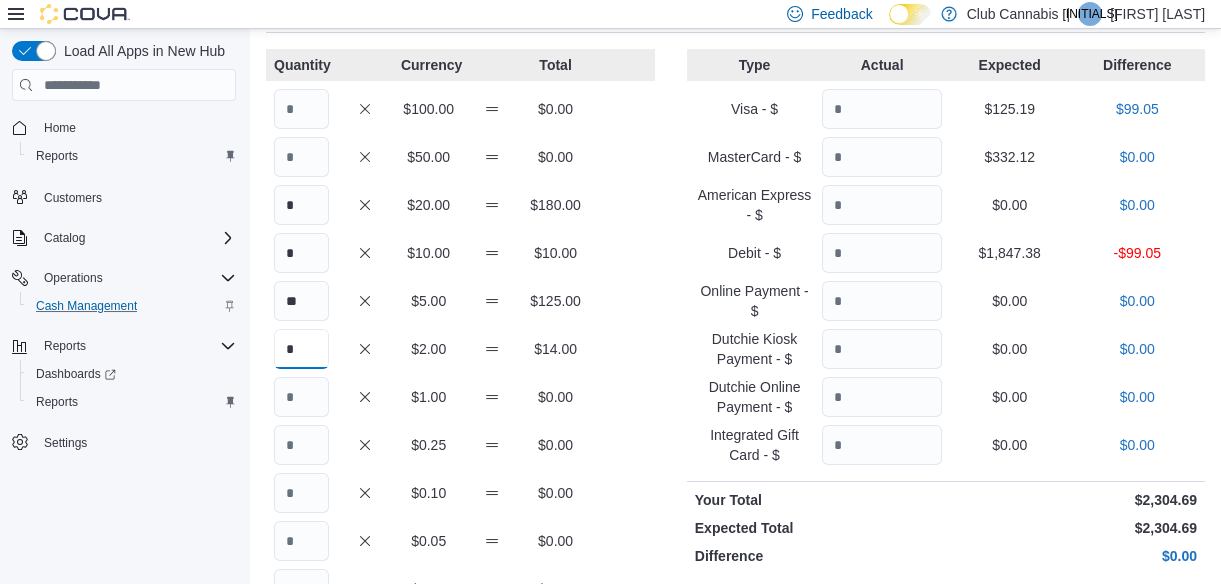 type on "*" 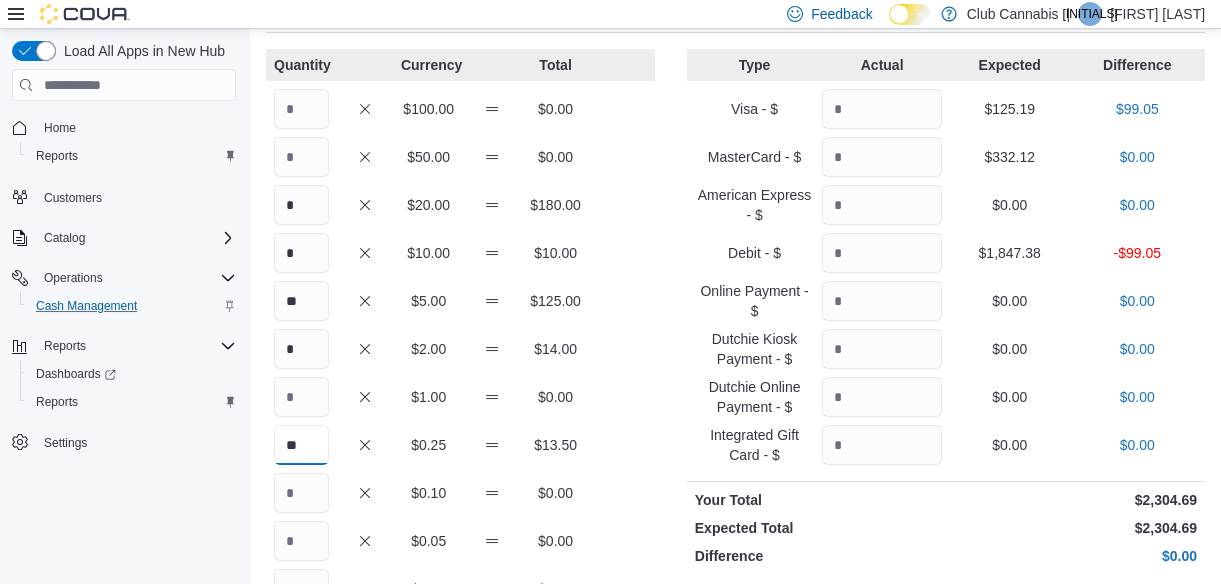 type on "**" 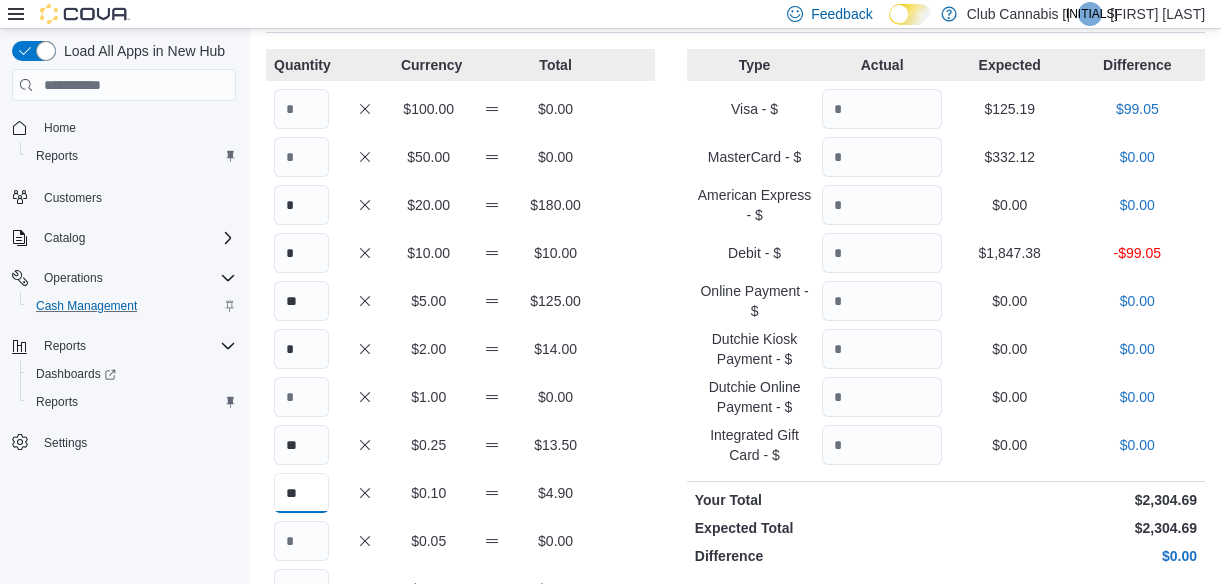 type on "**" 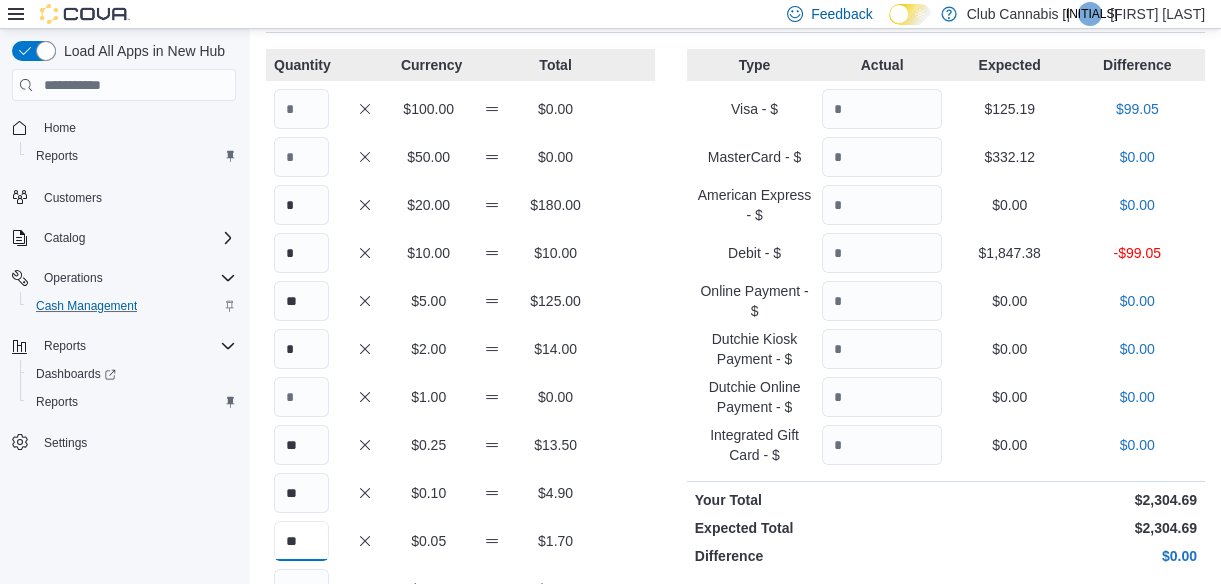 type on "**" 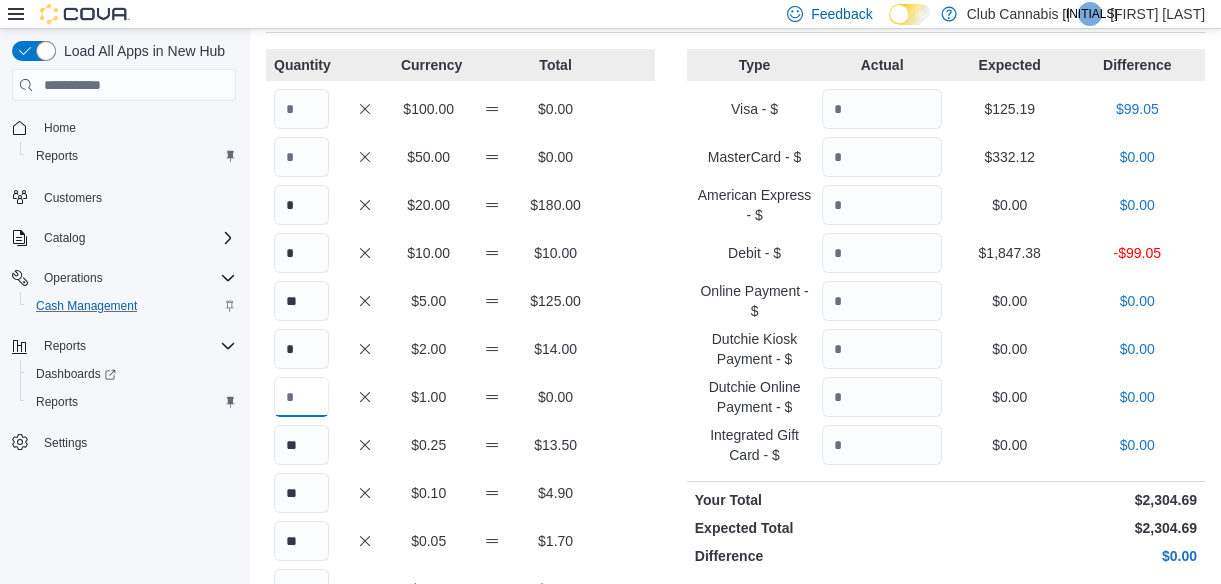 click at bounding box center [301, 397] 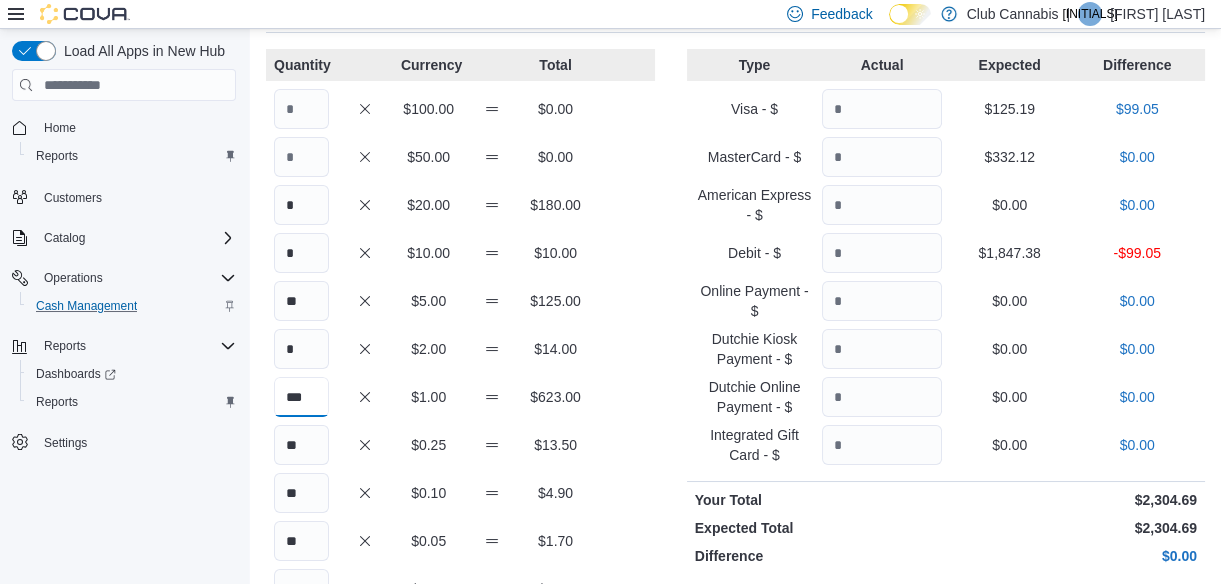 type on "***" 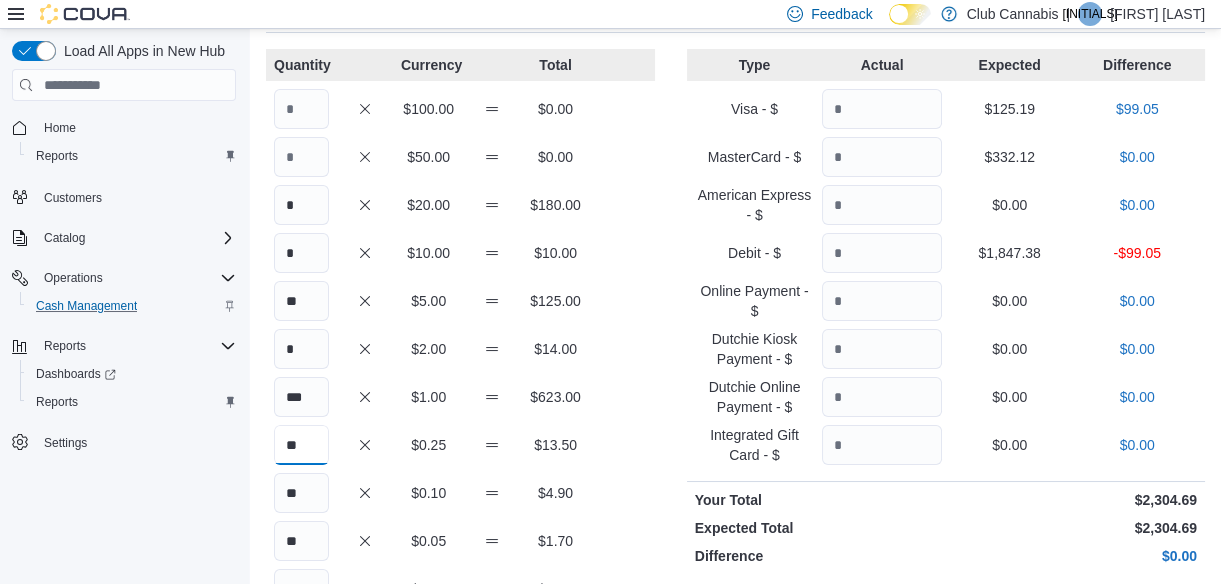 click on "**" at bounding box center (301, 445) 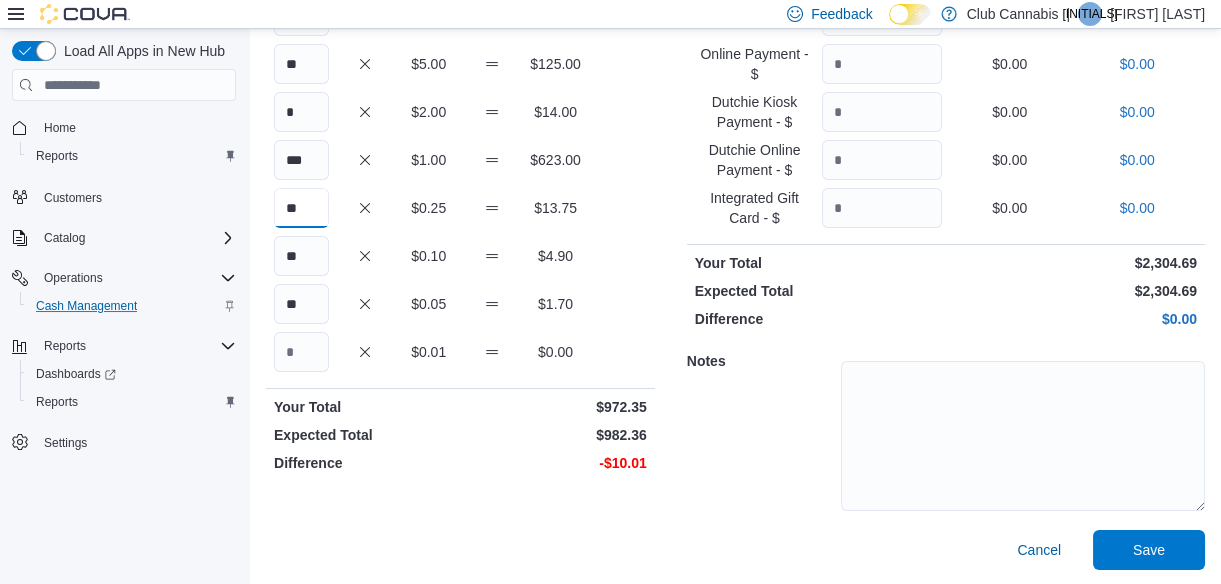 scroll, scrollTop: 352, scrollLeft: 0, axis: vertical 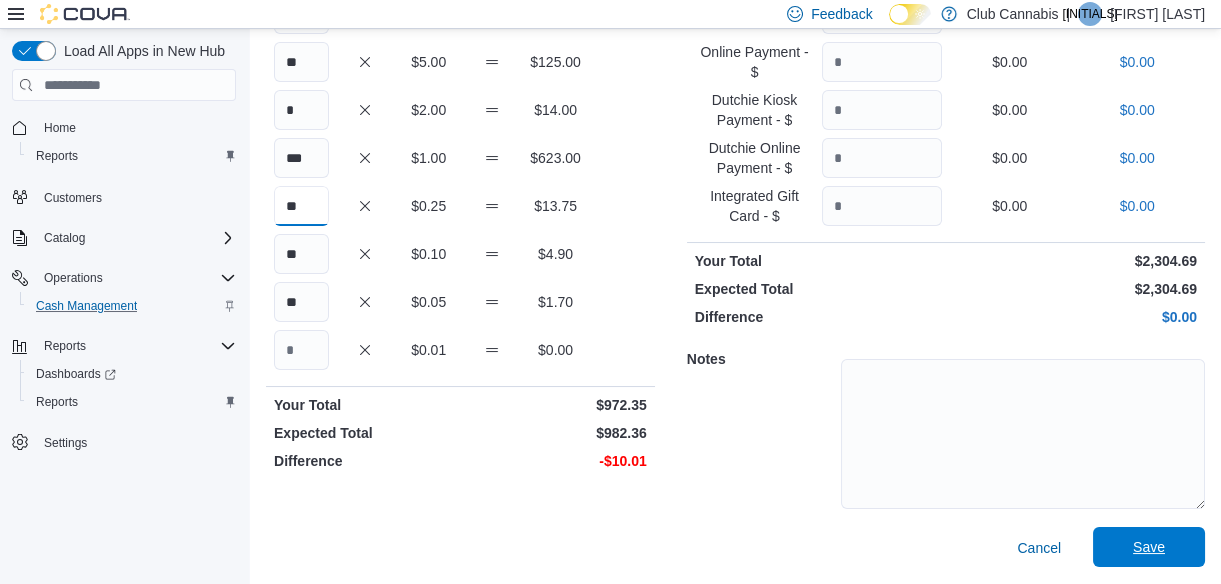 type on "**" 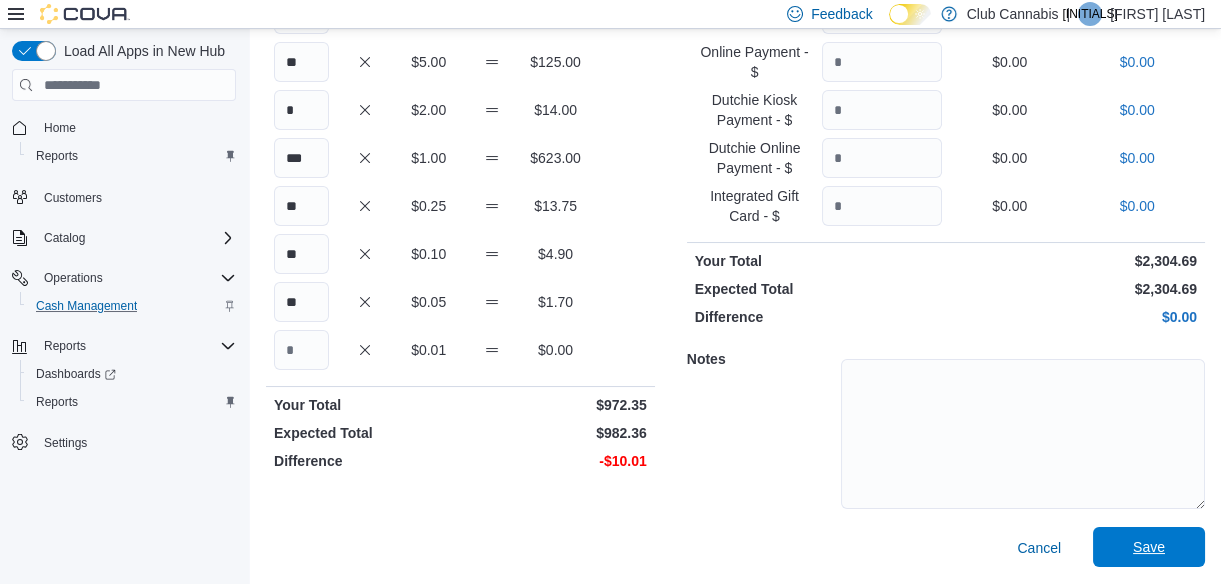 click on "Save" at bounding box center [1149, 547] 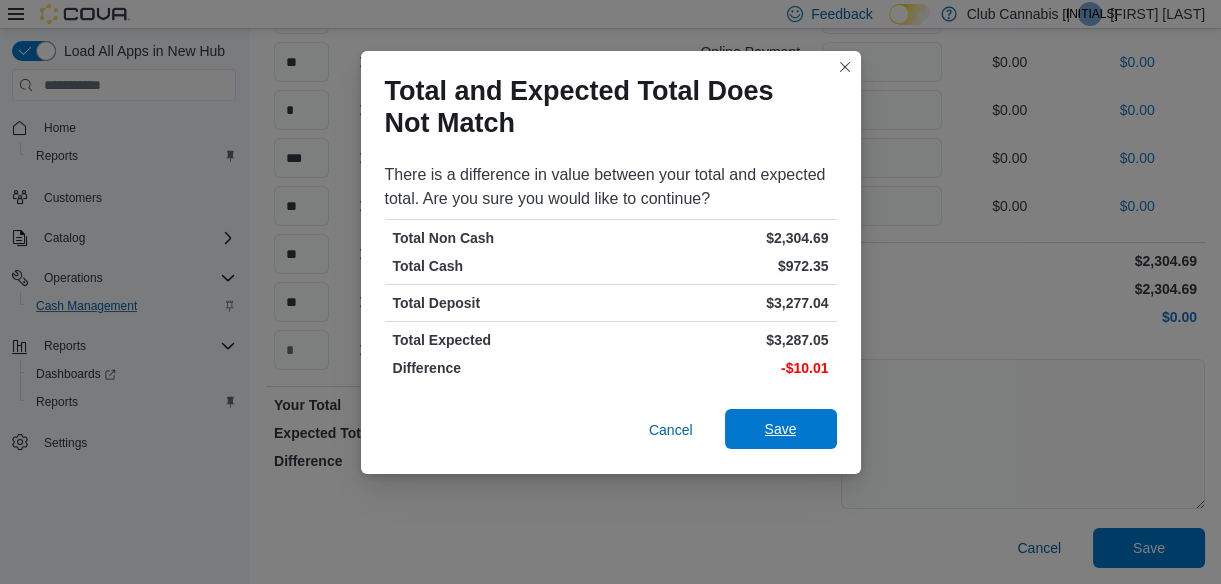 click on "Save" at bounding box center [781, 429] 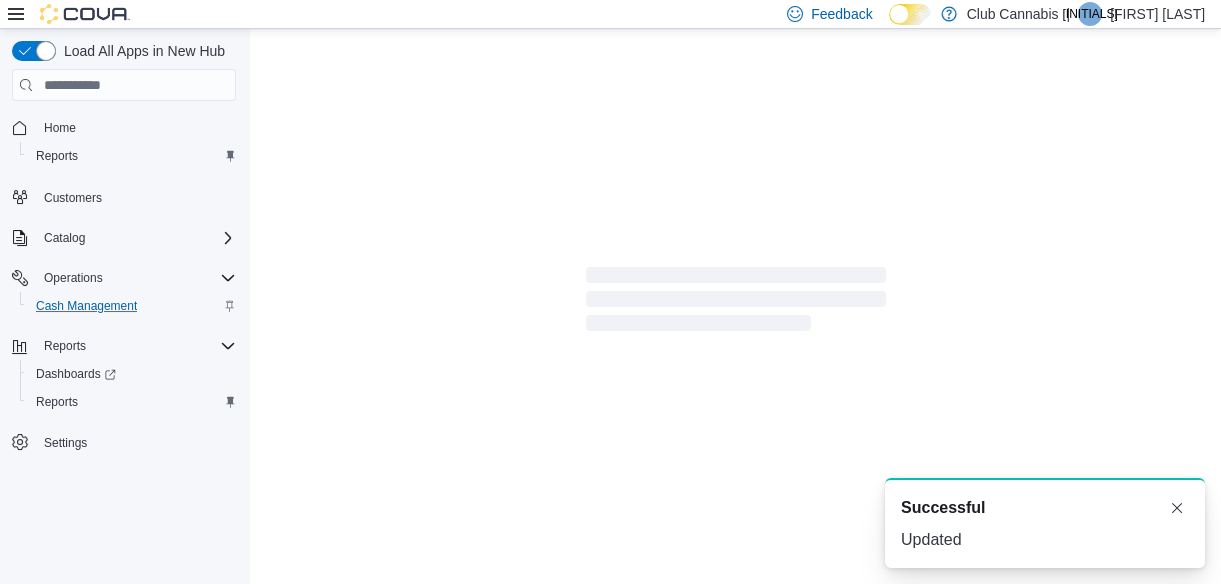 scroll, scrollTop: 8, scrollLeft: 0, axis: vertical 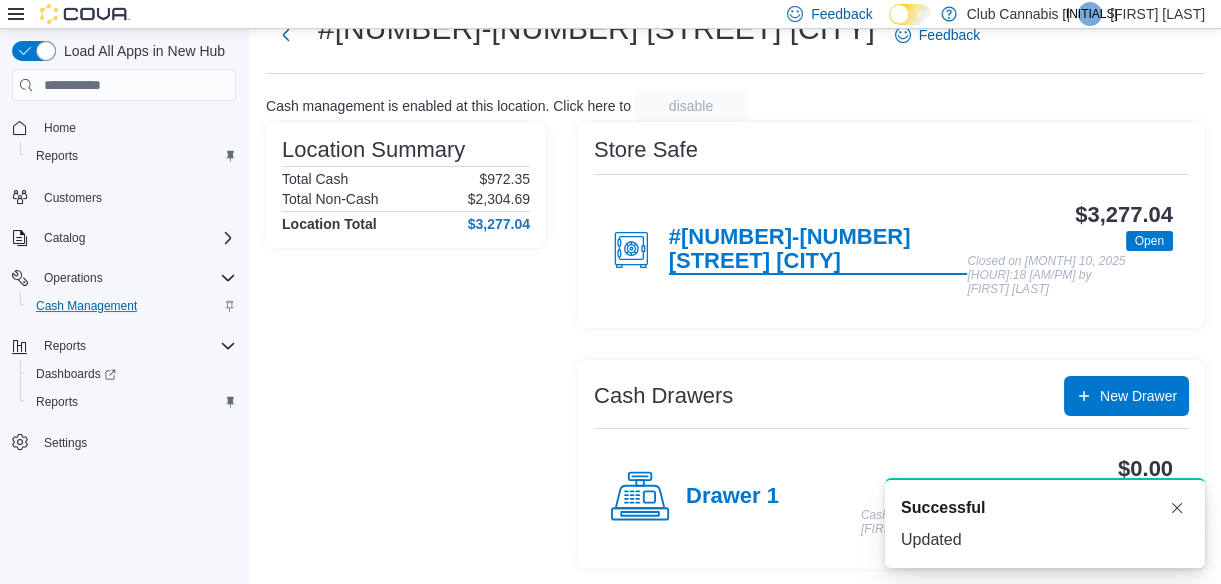 click on "#[NUMBER]-[NUMBER] [STREET] [CITY]" at bounding box center (818, 250) 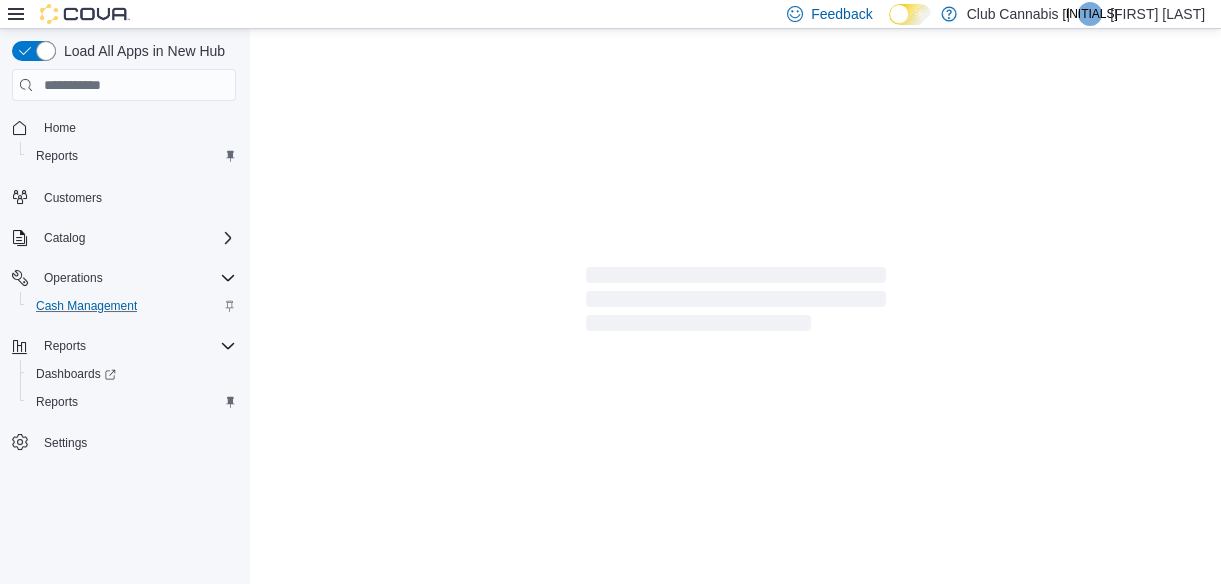 scroll, scrollTop: 0, scrollLeft: 0, axis: both 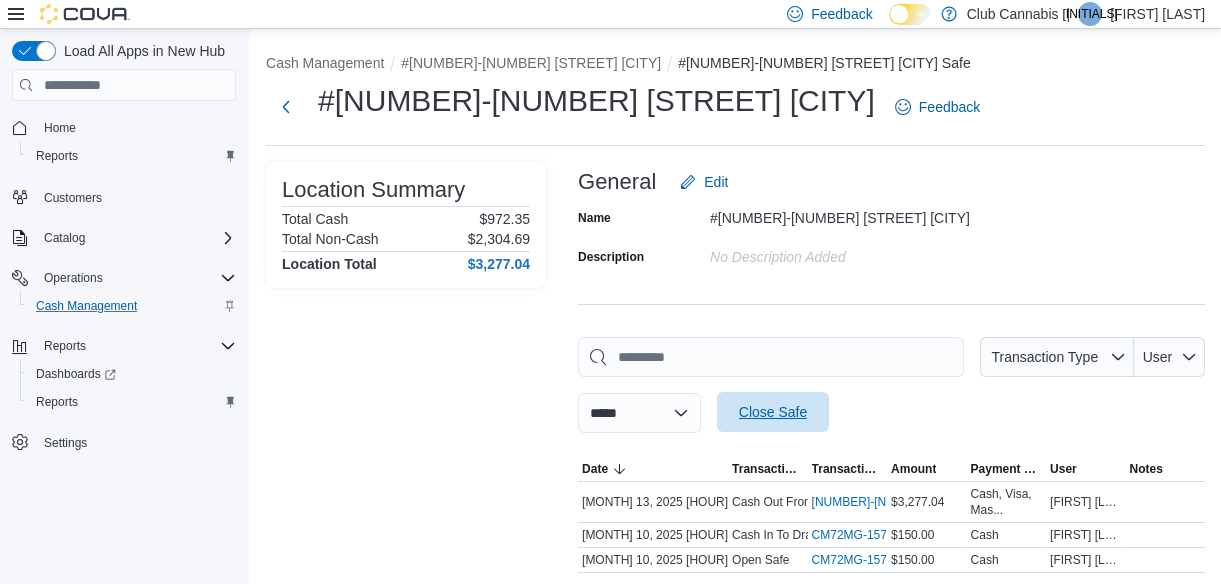 click on "Close Safe" at bounding box center [773, 412] 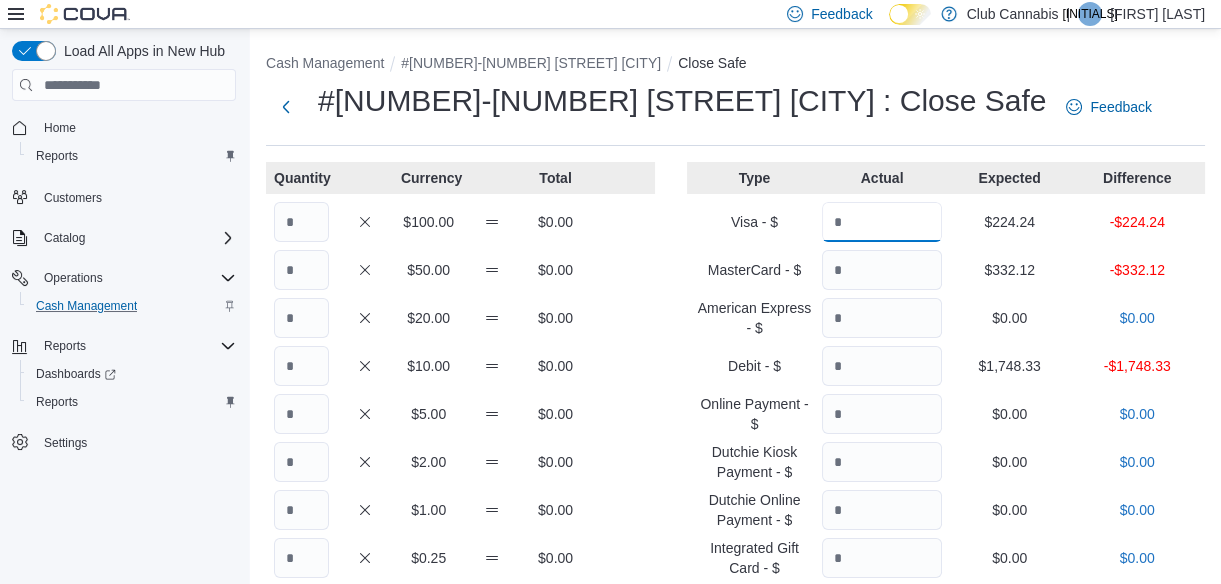 click at bounding box center [882, 222] 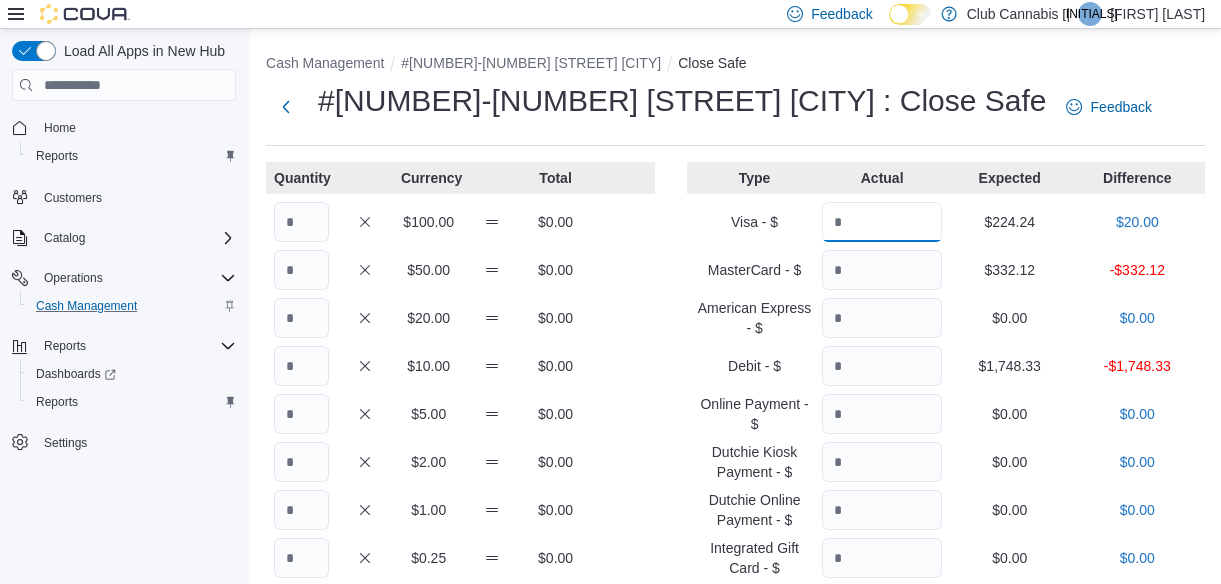 type on "******" 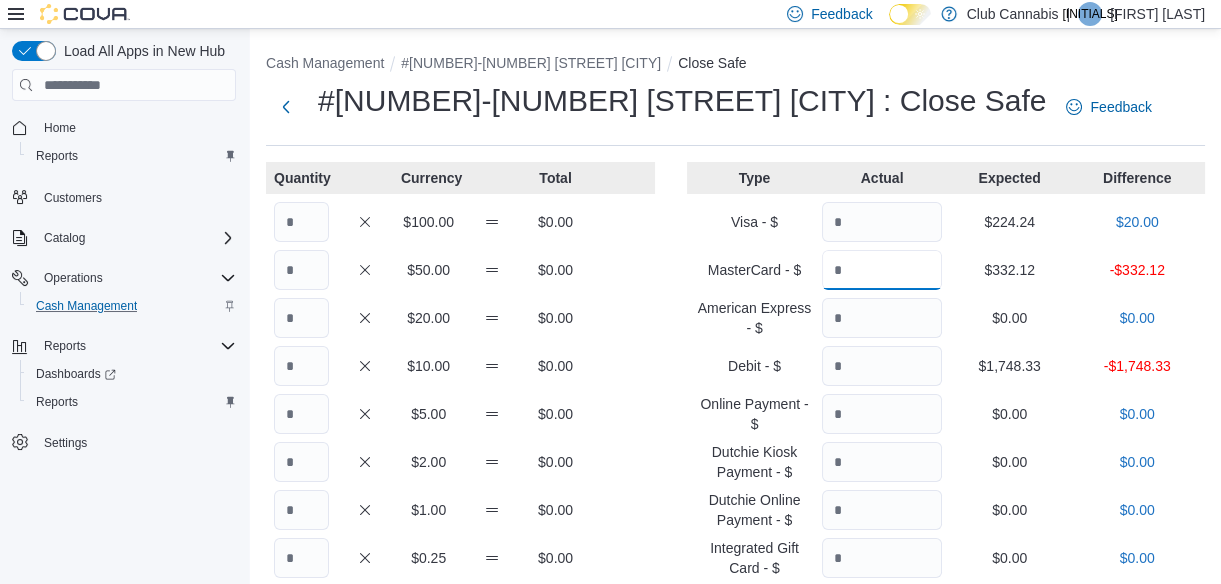 click at bounding box center [882, 270] 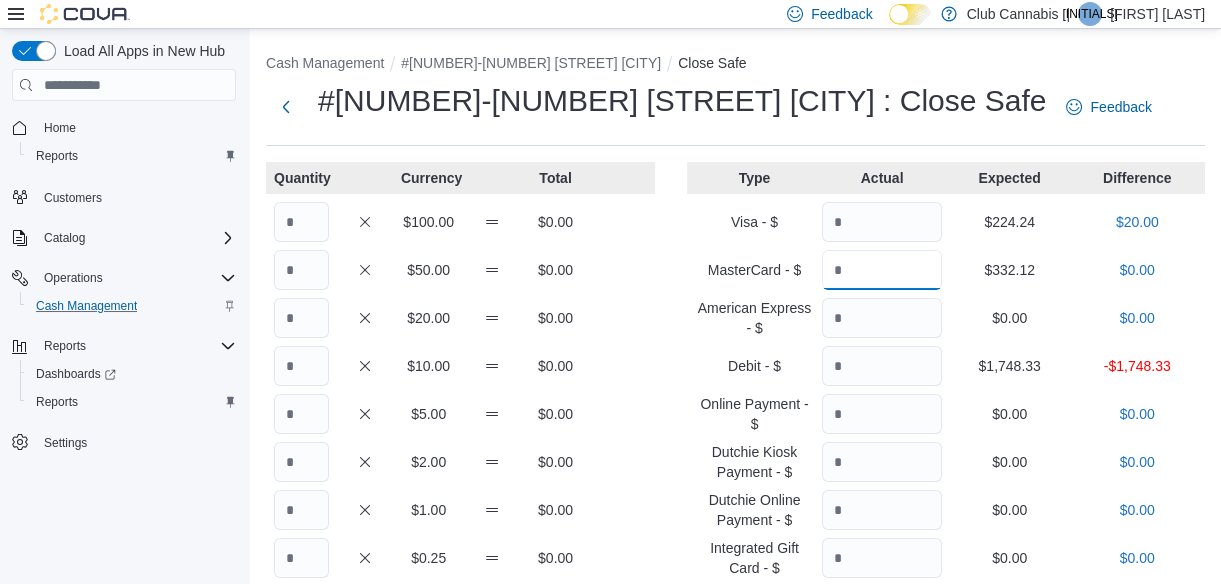 type on "******" 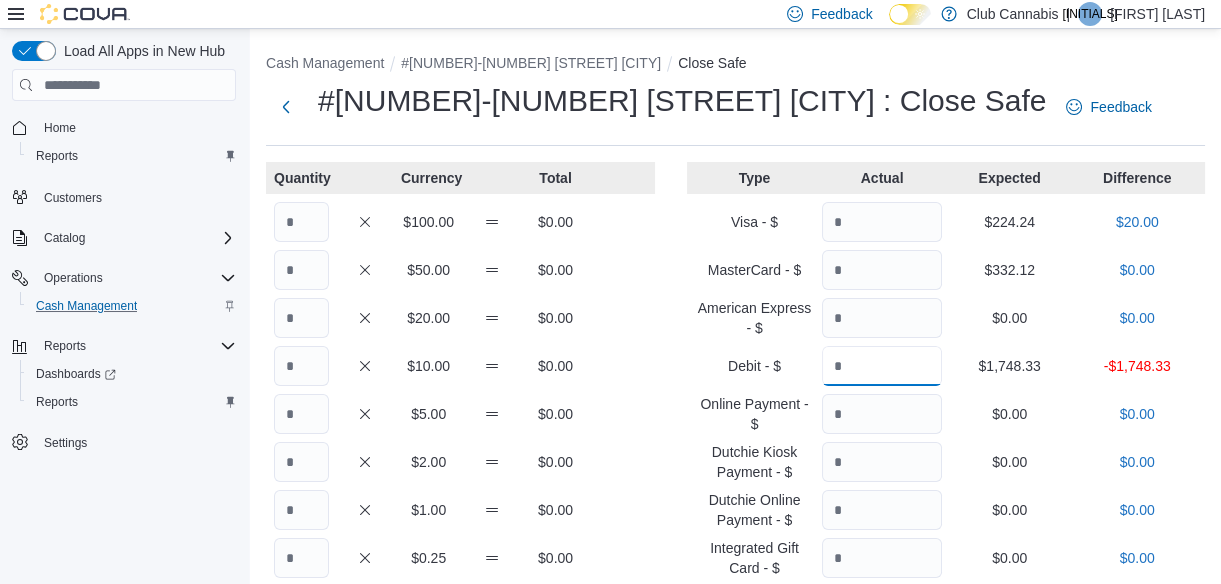 click at bounding box center [882, 366] 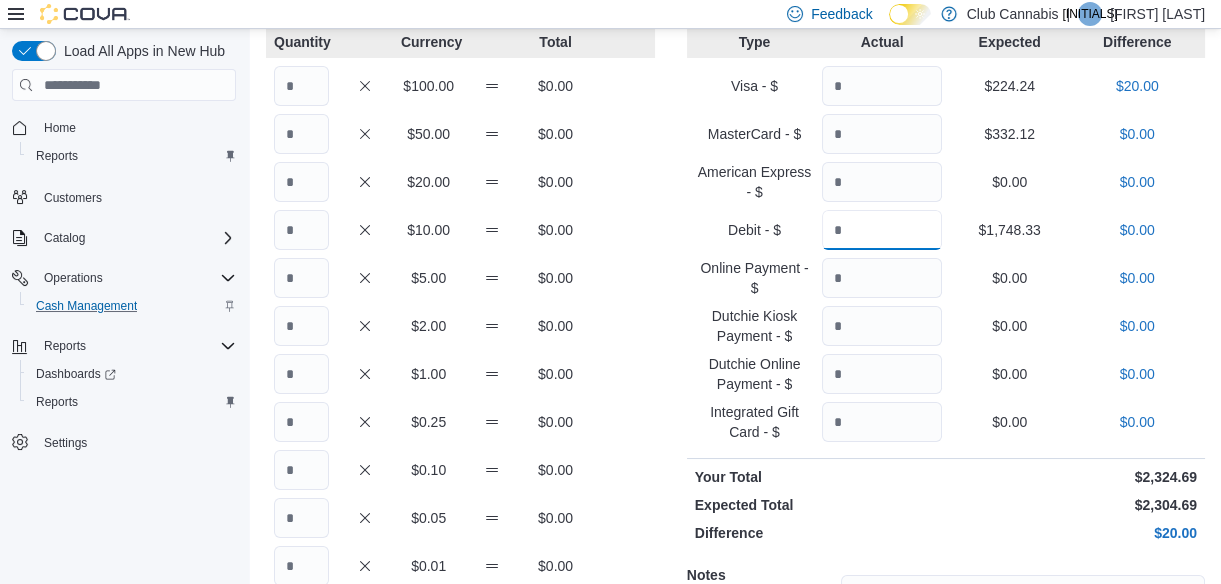 scroll, scrollTop: 125, scrollLeft: 0, axis: vertical 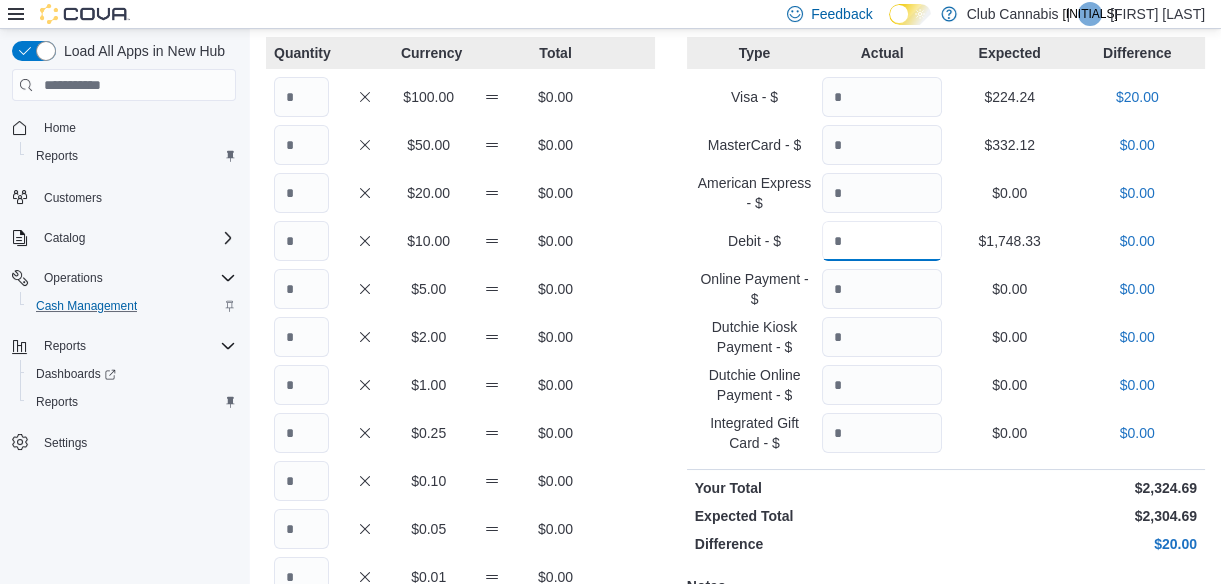 type on "*******" 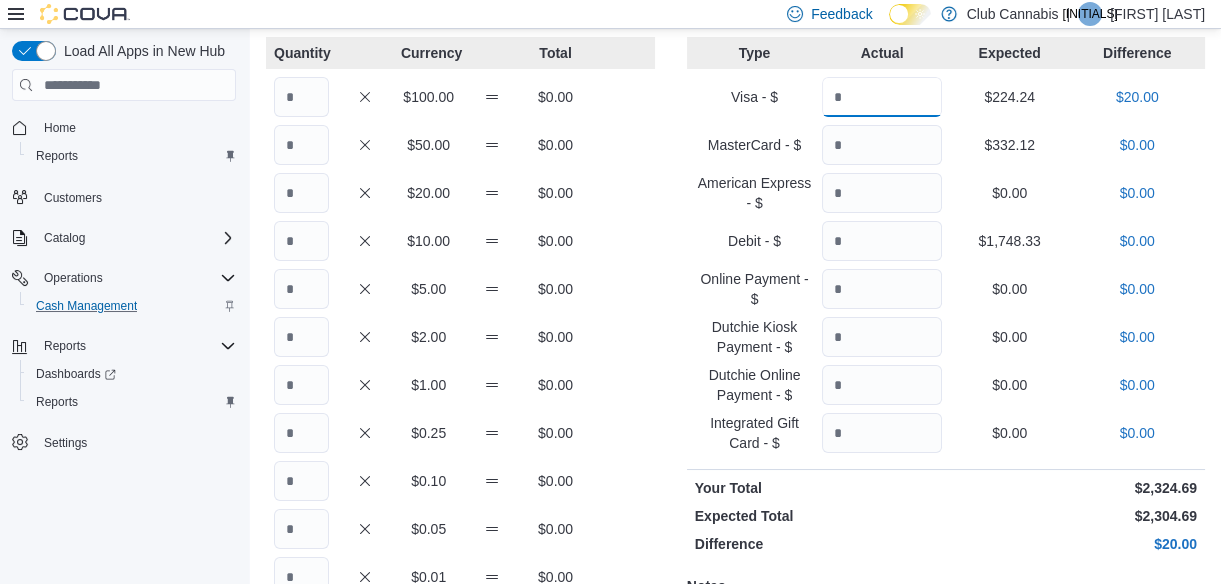 click on "******" at bounding box center [882, 97] 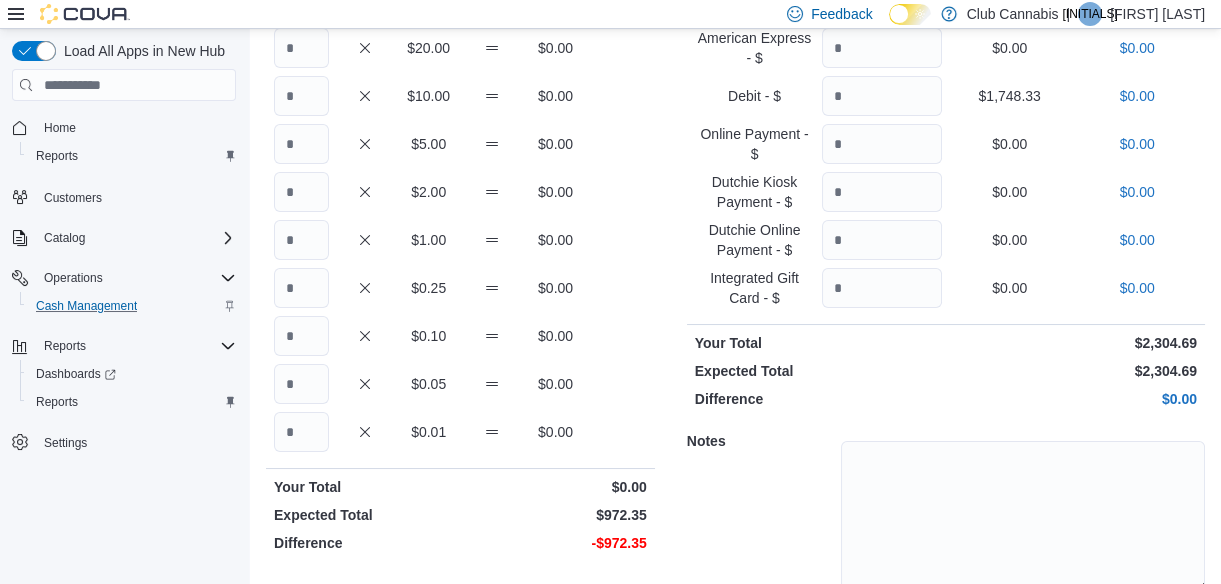 scroll, scrollTop: 352, scrollLeft: 0, axis: vertical 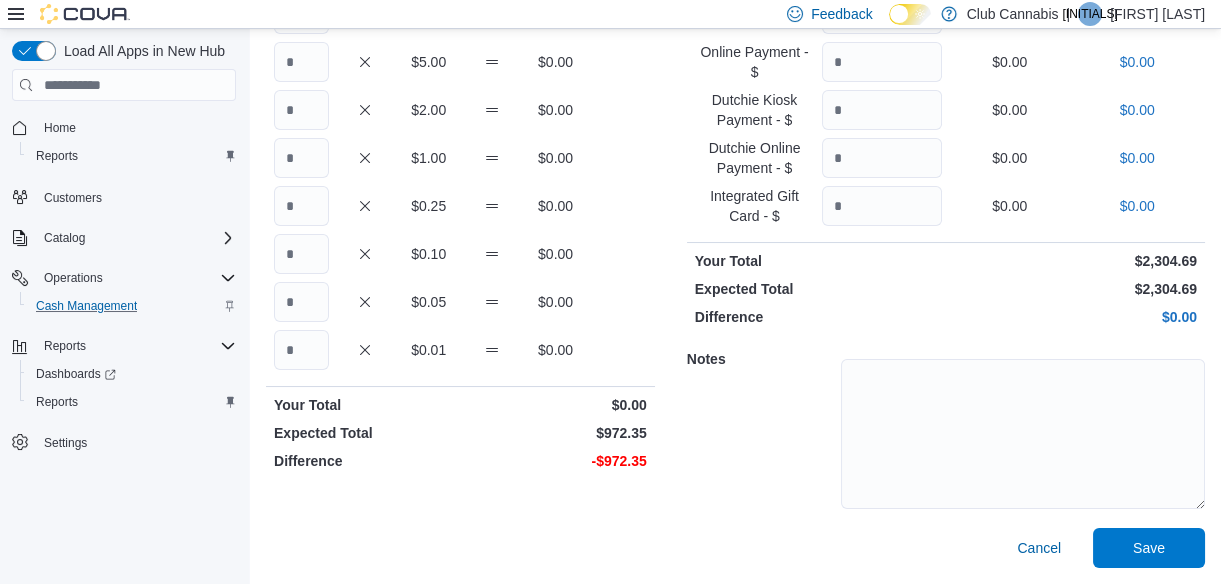 type on "******" 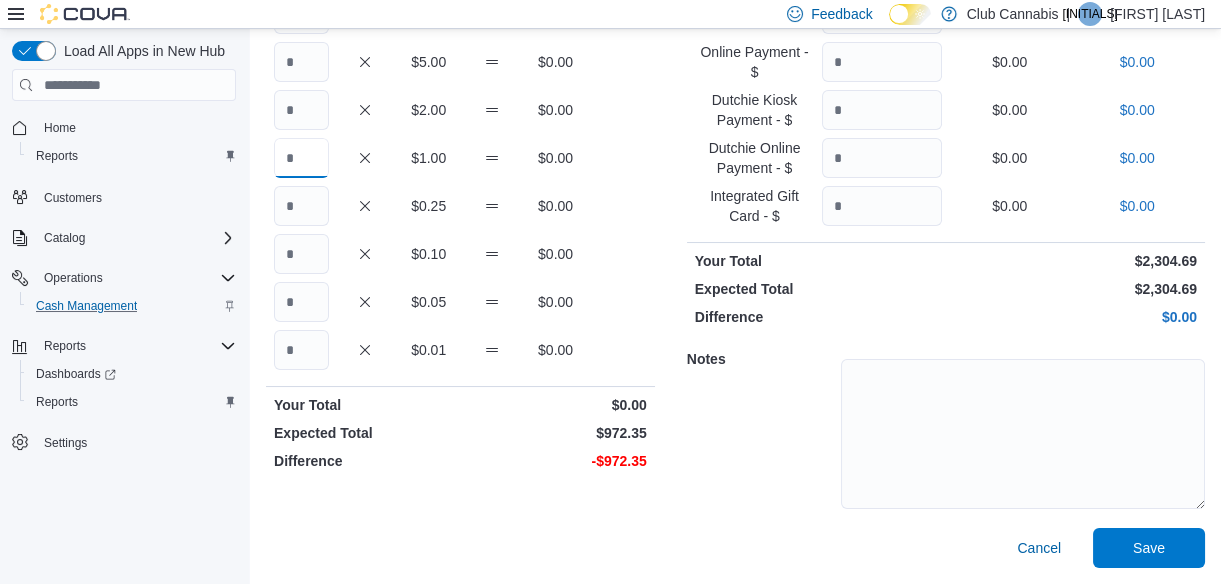 click at bounding box center (301, 158) 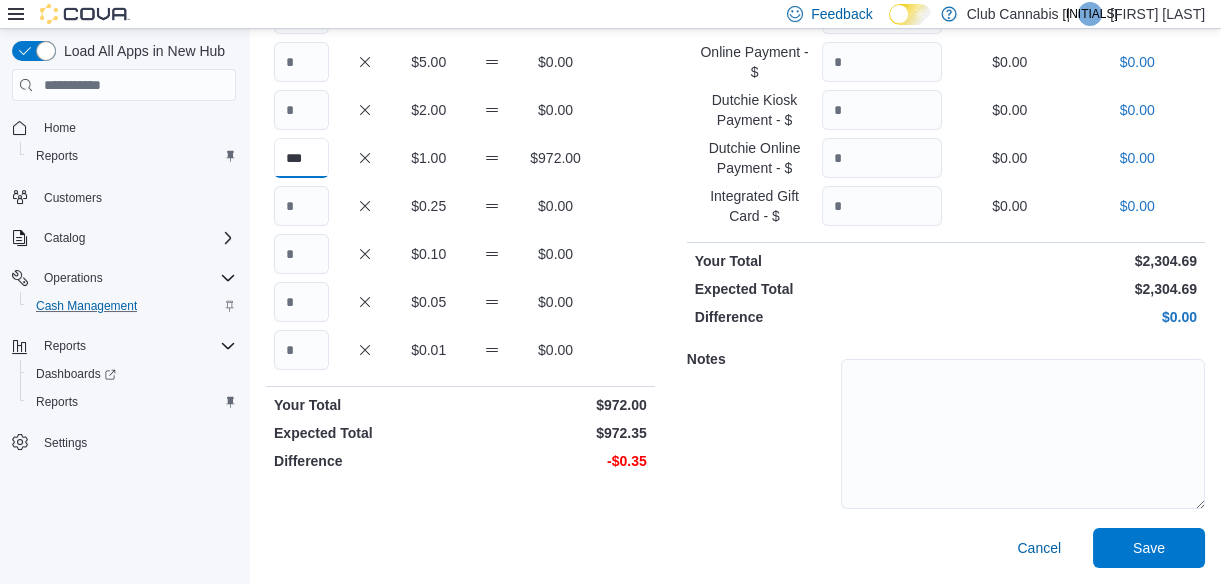 type on "***" 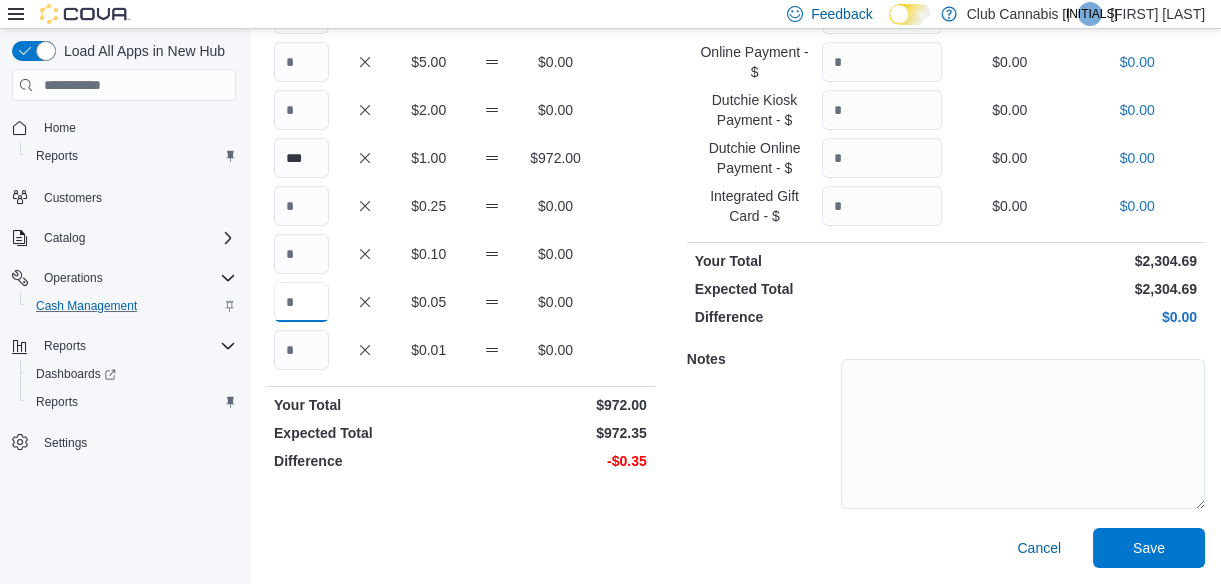 click at bounding box center [301, 302] 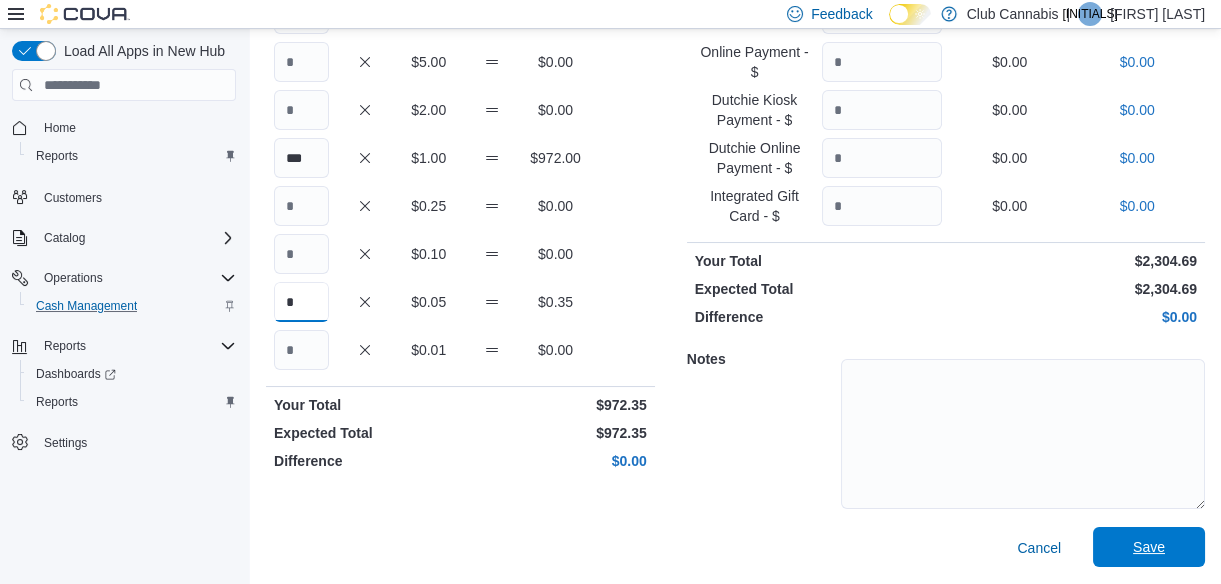 type on "*" 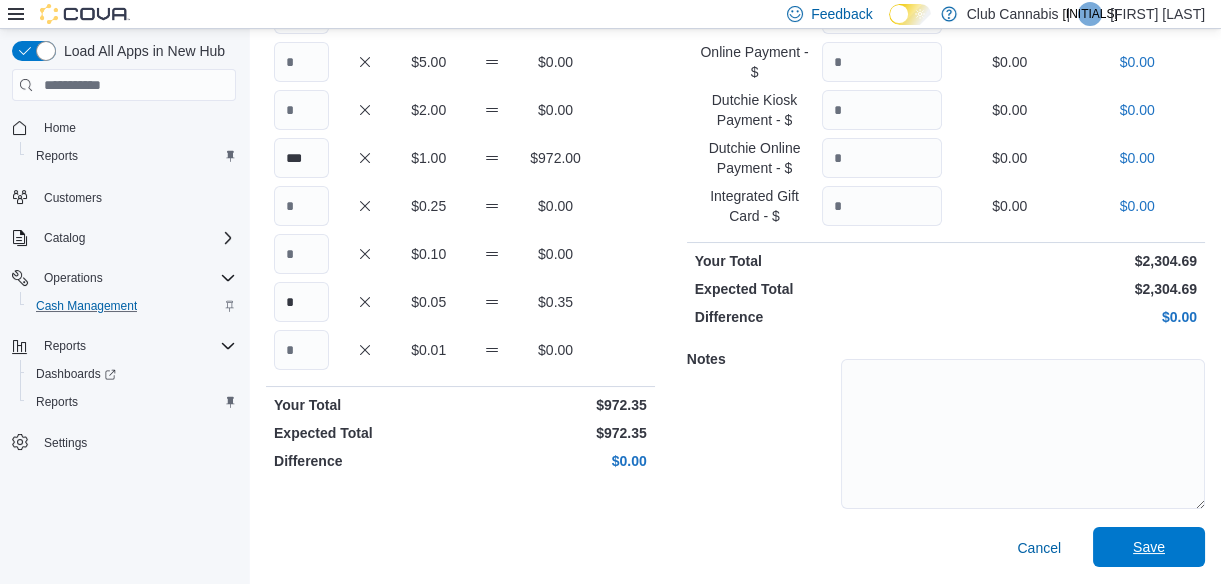 click on "Save" at bounding box center (1149, 547) 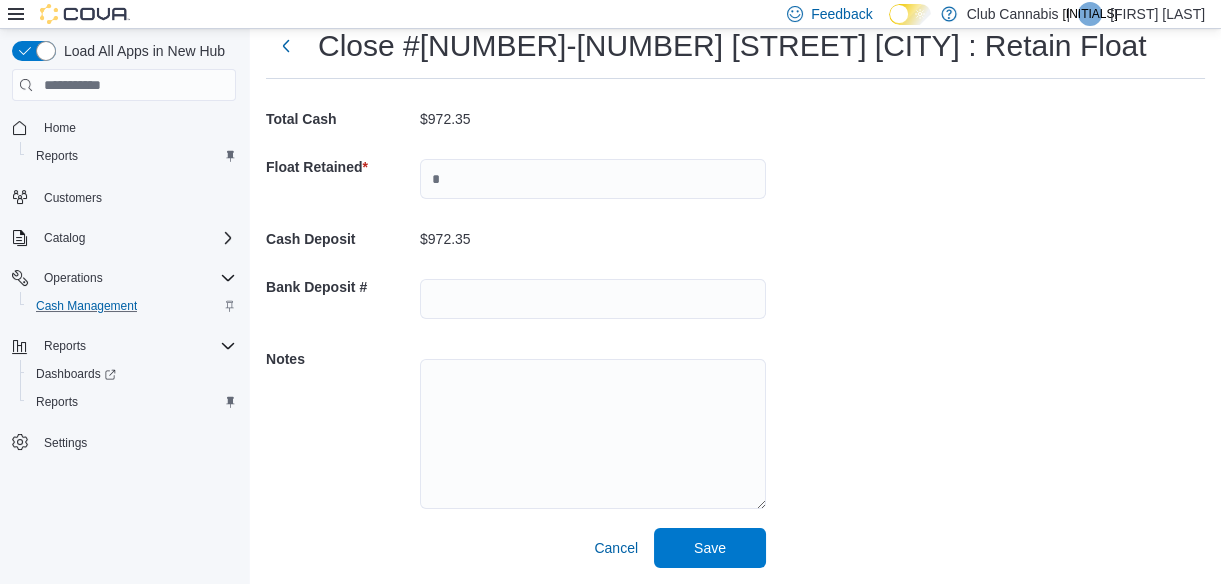 scroll, scrollTop: 67, scrollLeft: 0, axis: vertical 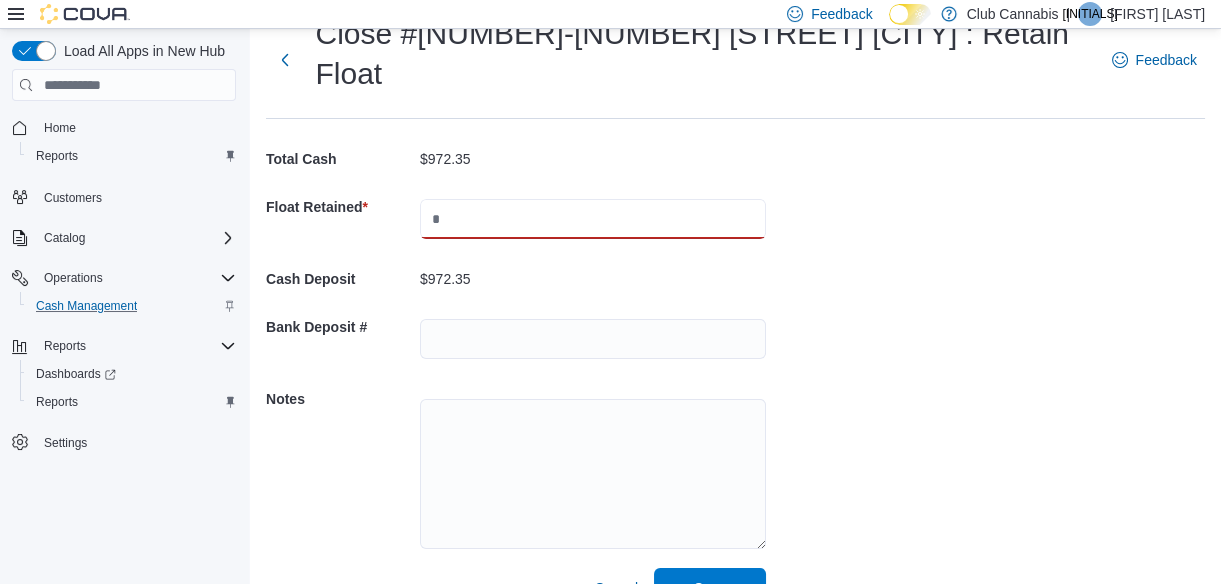 click at bounding box center (593, 219) 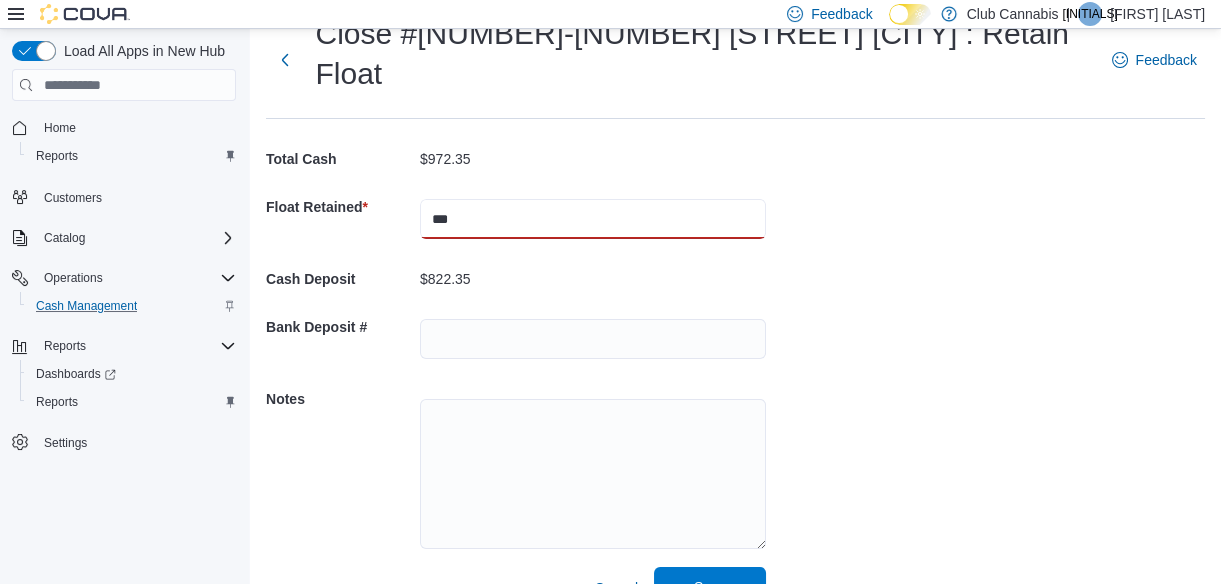 type on "***" 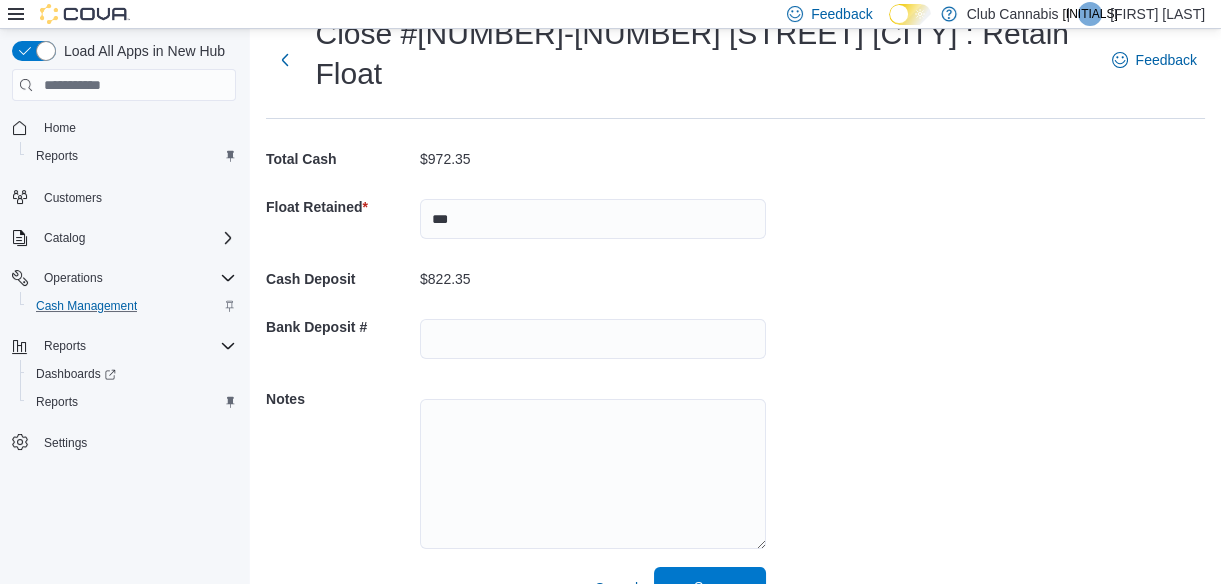 click on "Save" at bounding box center (710, 587) 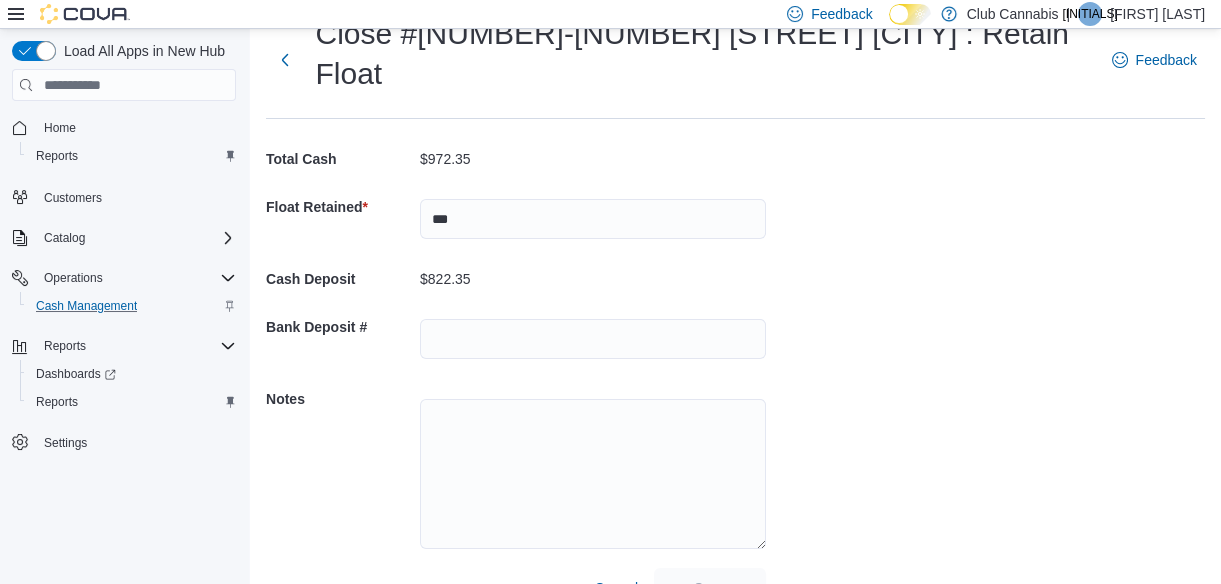 scroll, scrollTop: 8, scrollLeft: 0, axis: vertical 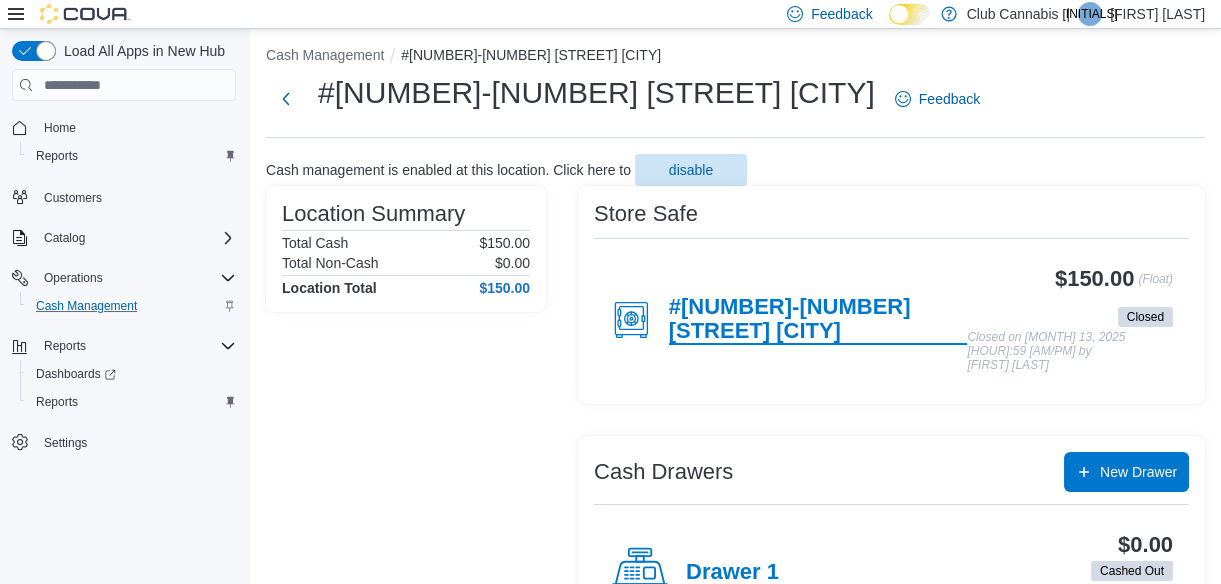 click on "#[NUMBER]-[NUMBER] [STREET] [CITY]" at bounding box center [818, 320] 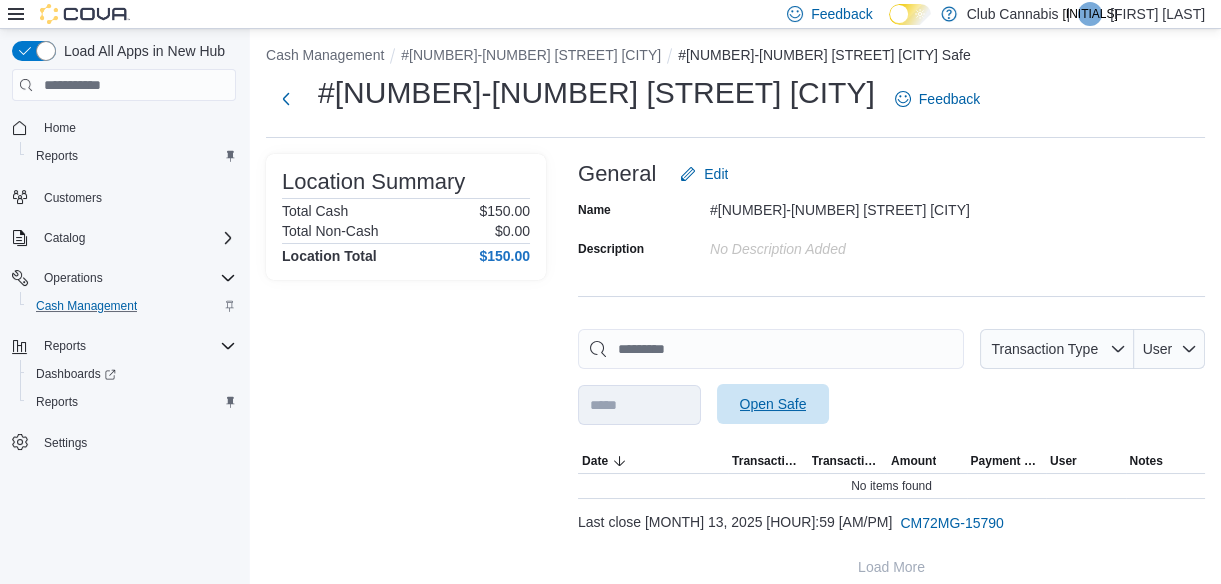 click on "Open Safe" at bounding box center (773, 404) 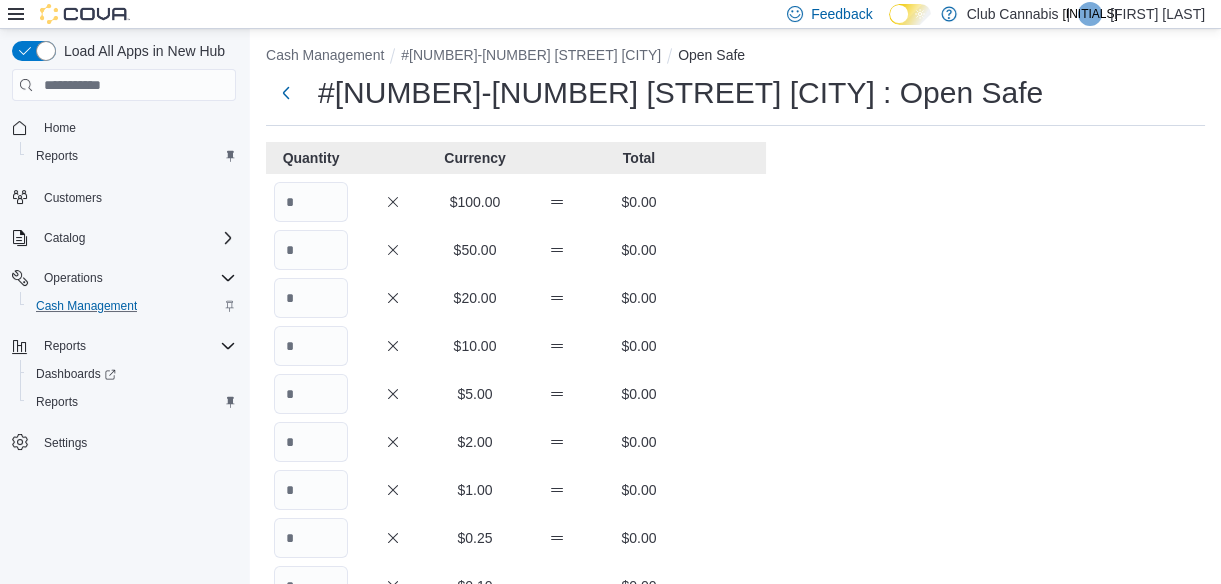 scroll, scrollTop: 0, scrollLeft: 0, axis: both 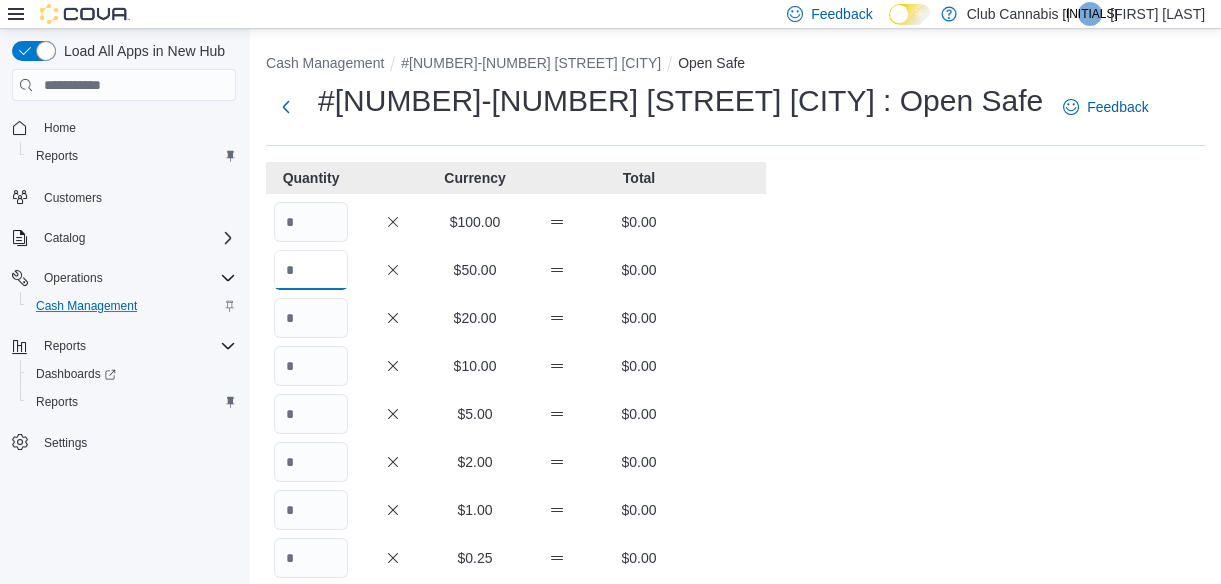 click at bounding box center [311, 270] 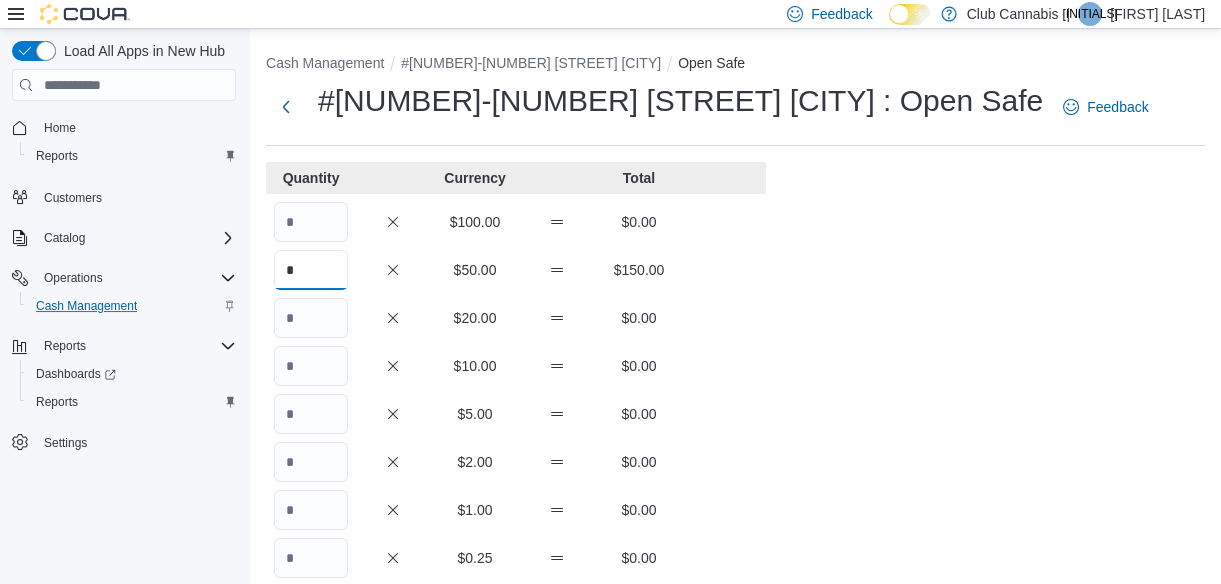 type on "*" 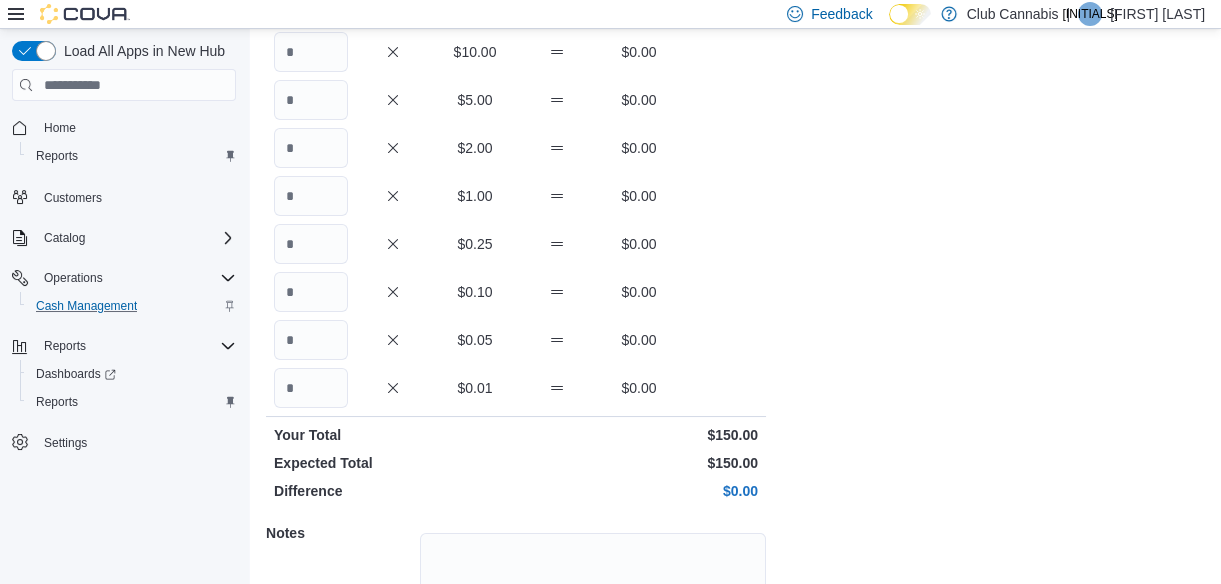 type 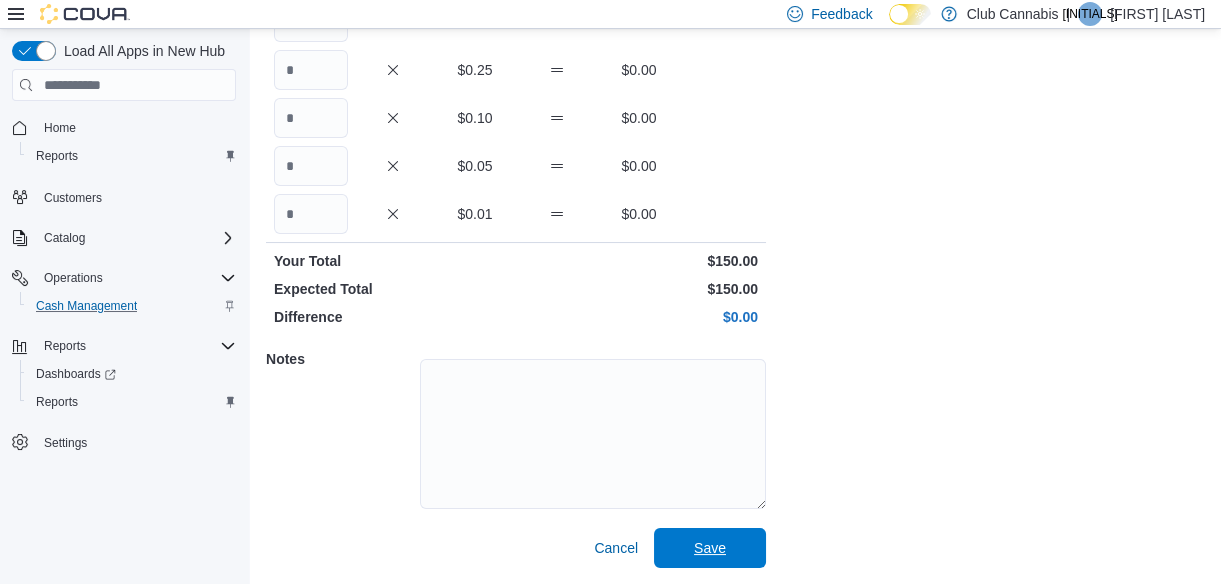 type 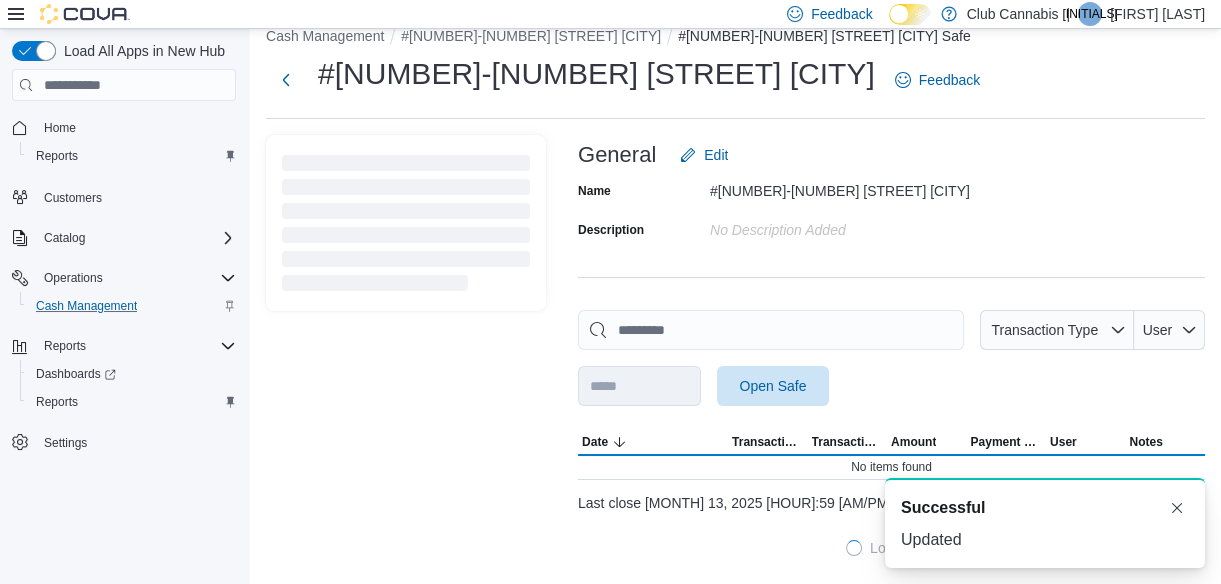 scroll, scrollTop: 26, scrollLeft: 0, axis: vertical 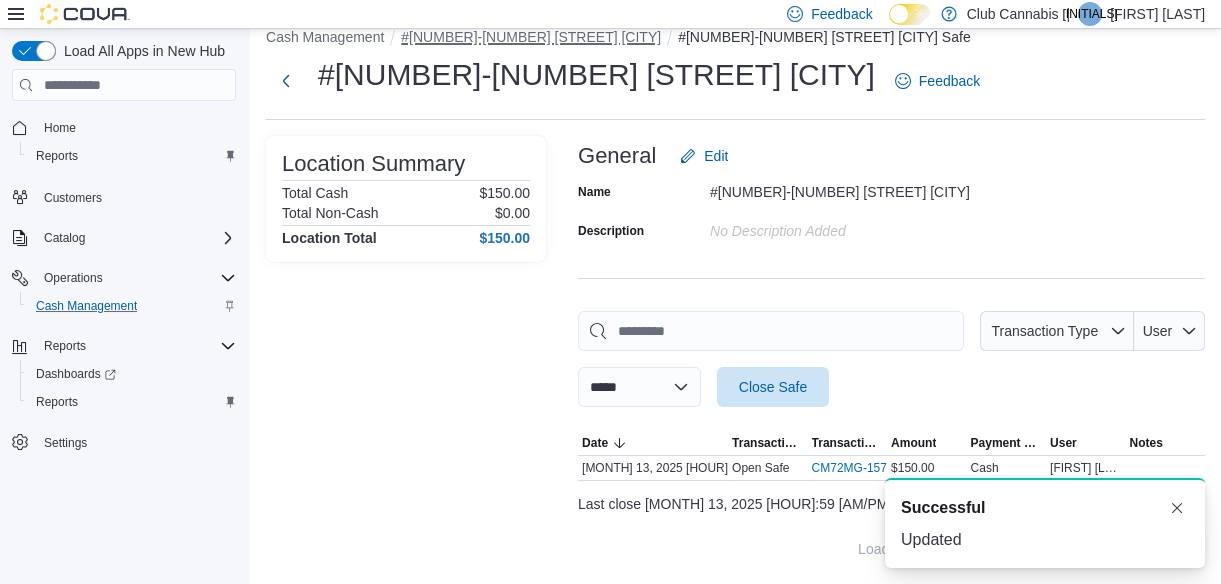 click on "#[NUMBER]-[NUMBER] [STREET] [CITY]" at bounding box center [531, 37] 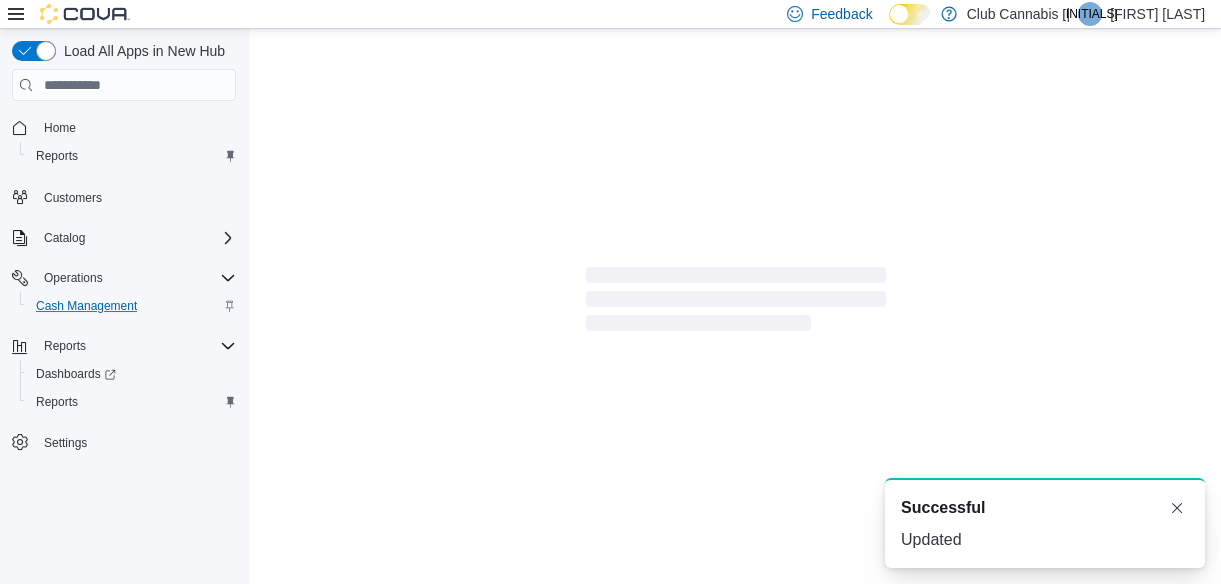 scroll, scrollTop: 26, scrollLeft: 0, axis: vertical 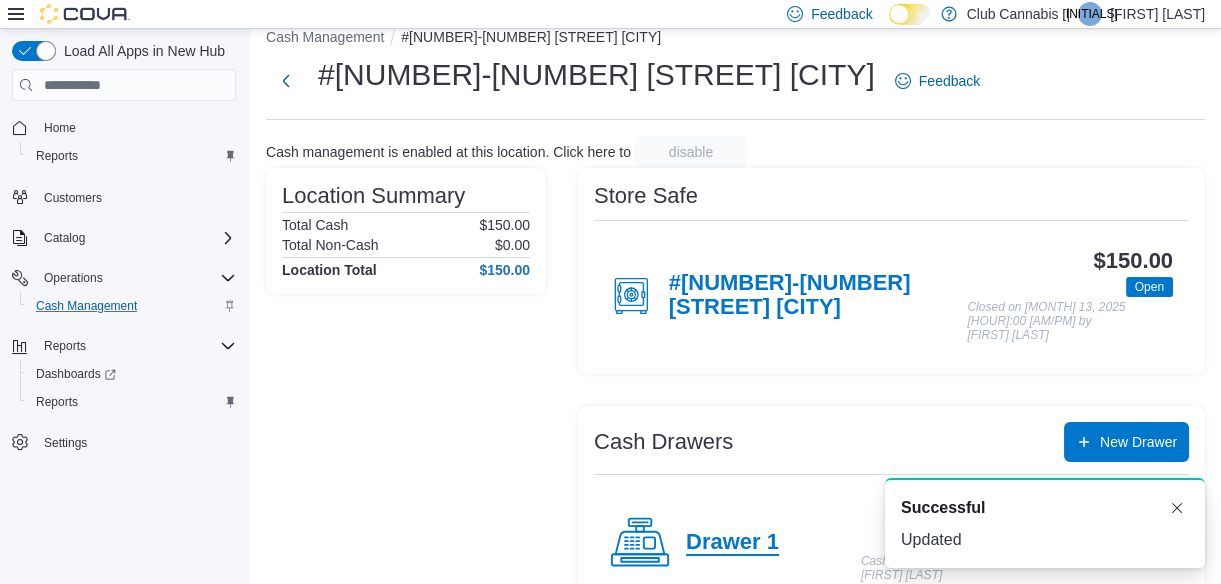 click on "Drawer 1" at bounding box center [732, 543] 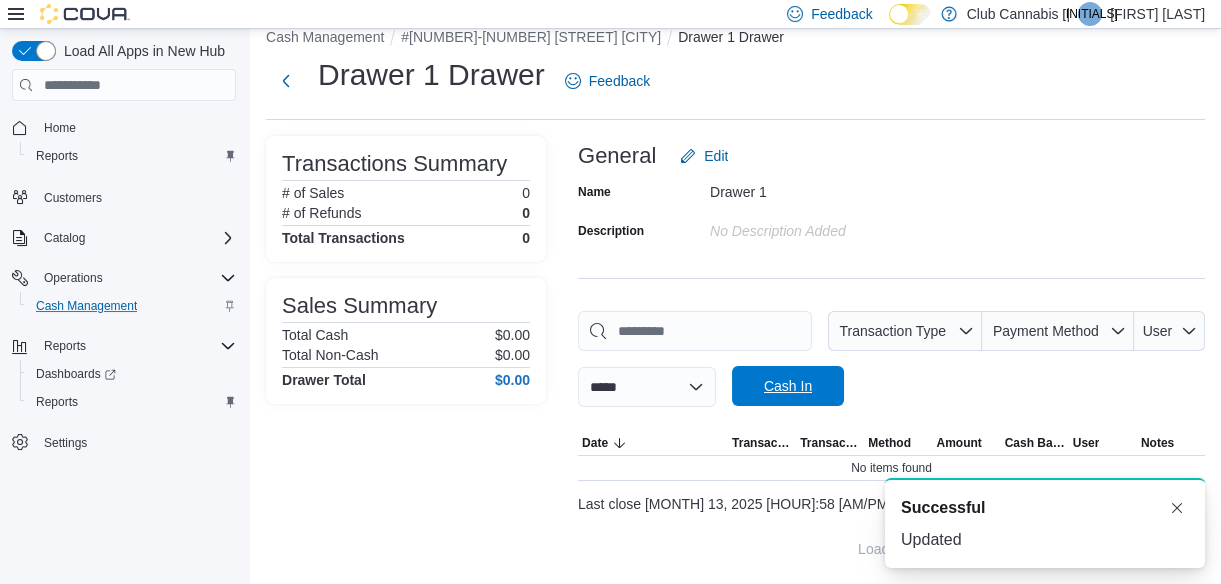 click on "Cash In" at bounding box center (788, 386) 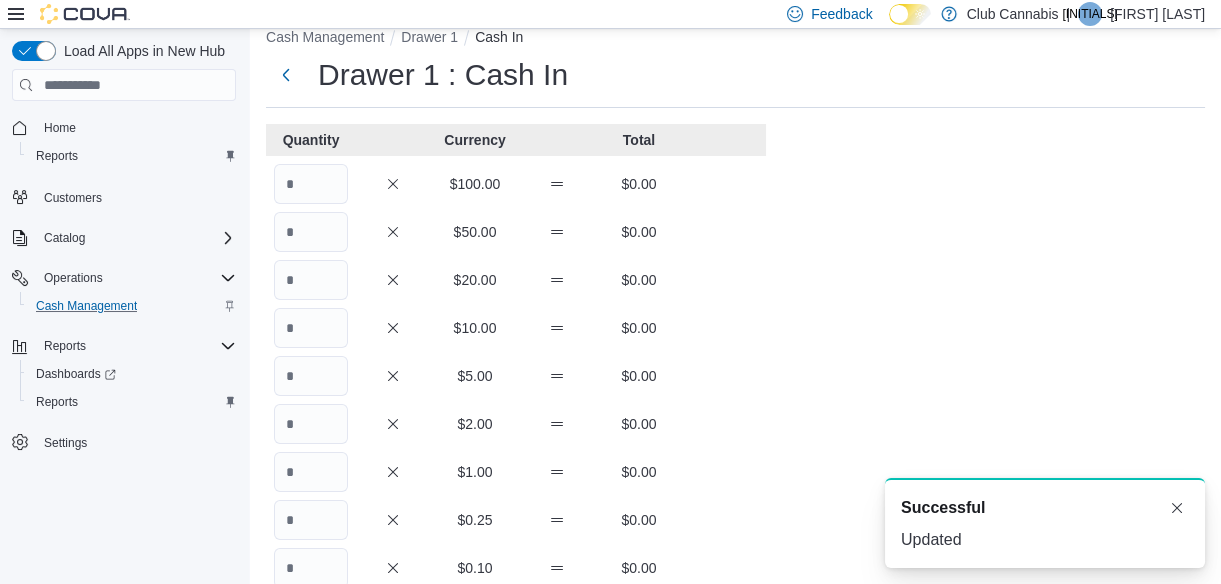 scroll, scrollTop: 0, scrollLeft: 0, axis: both 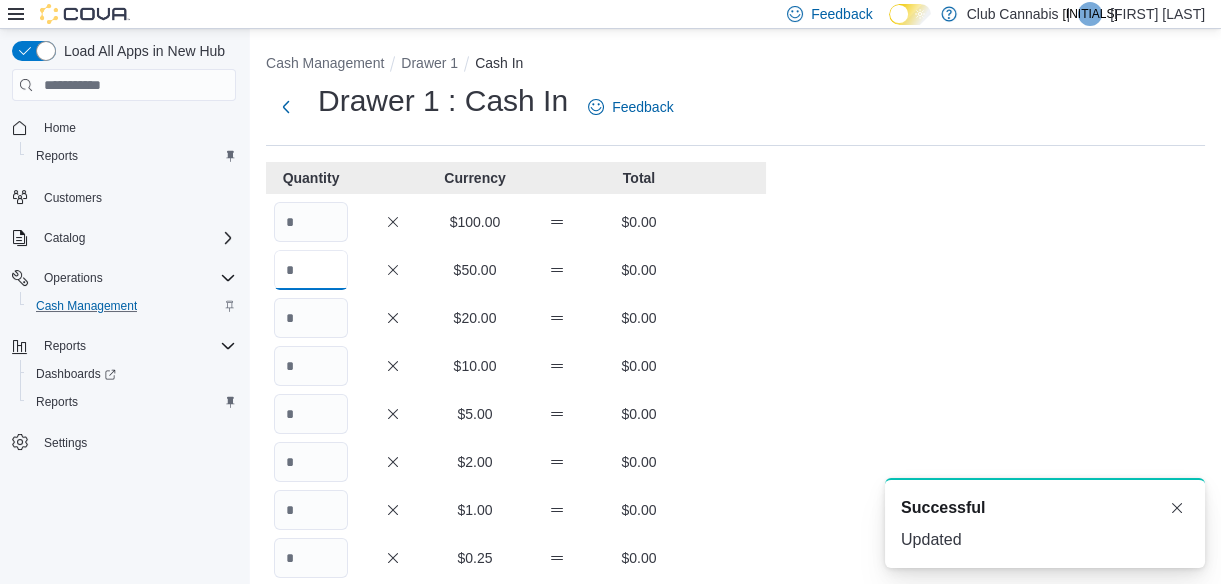 click at bounding box center [311, 270] 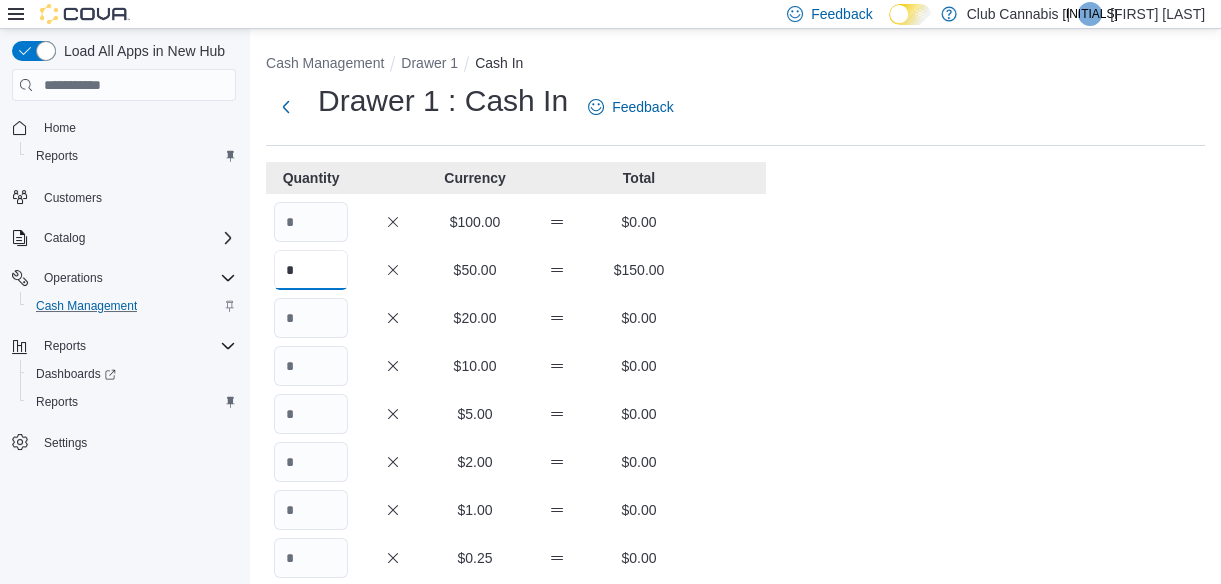 type on "*" 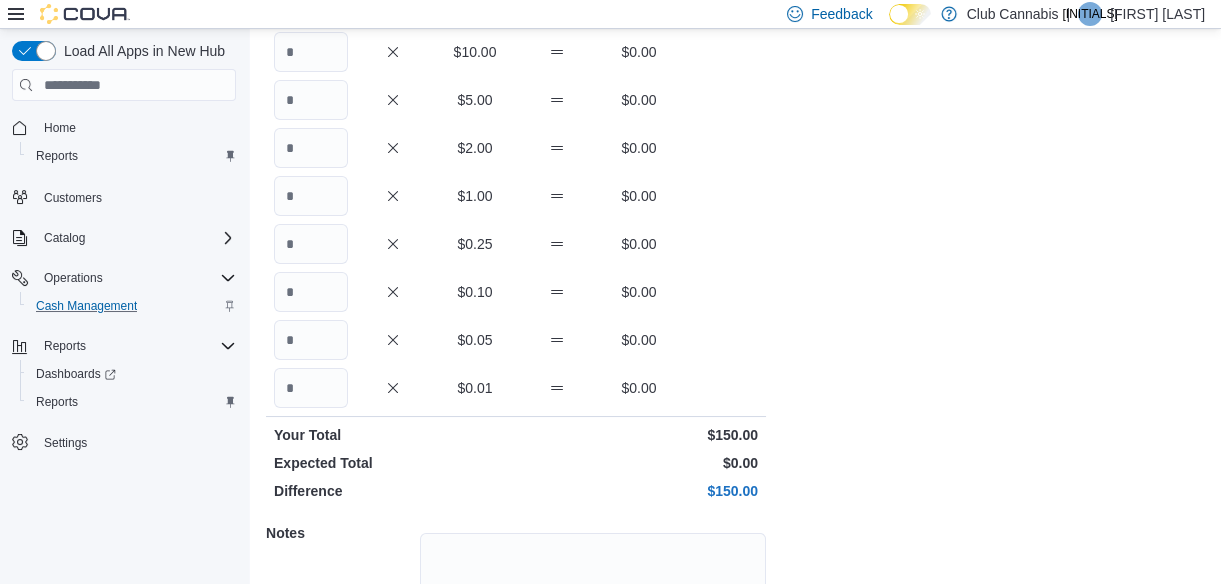 scroll, scrollTop: 488, scrollLeft: 0, axis: vertical 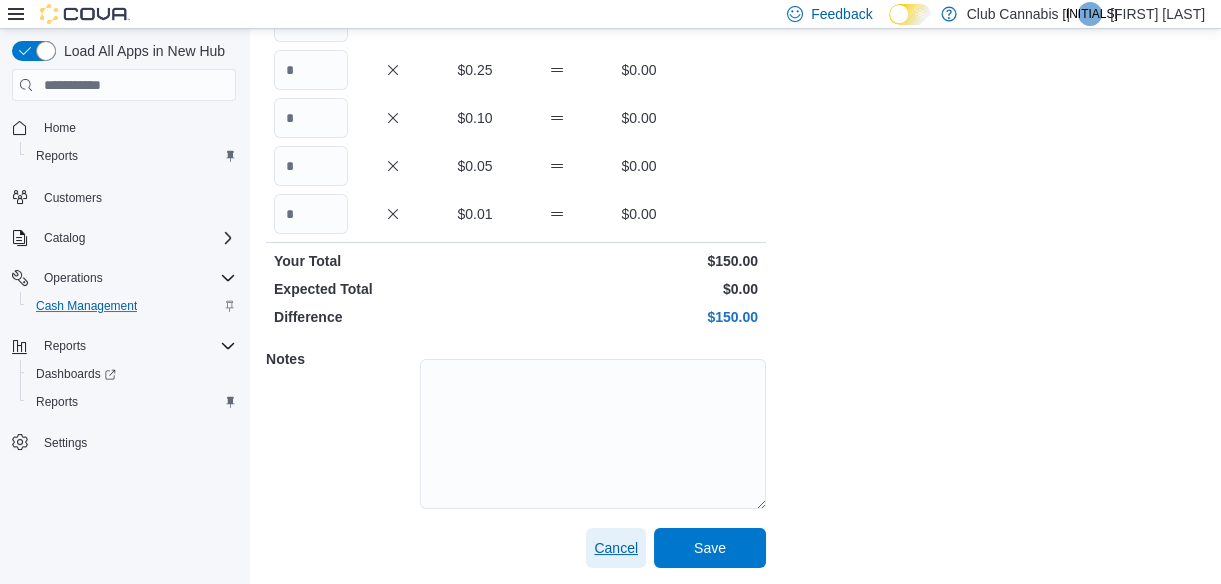type 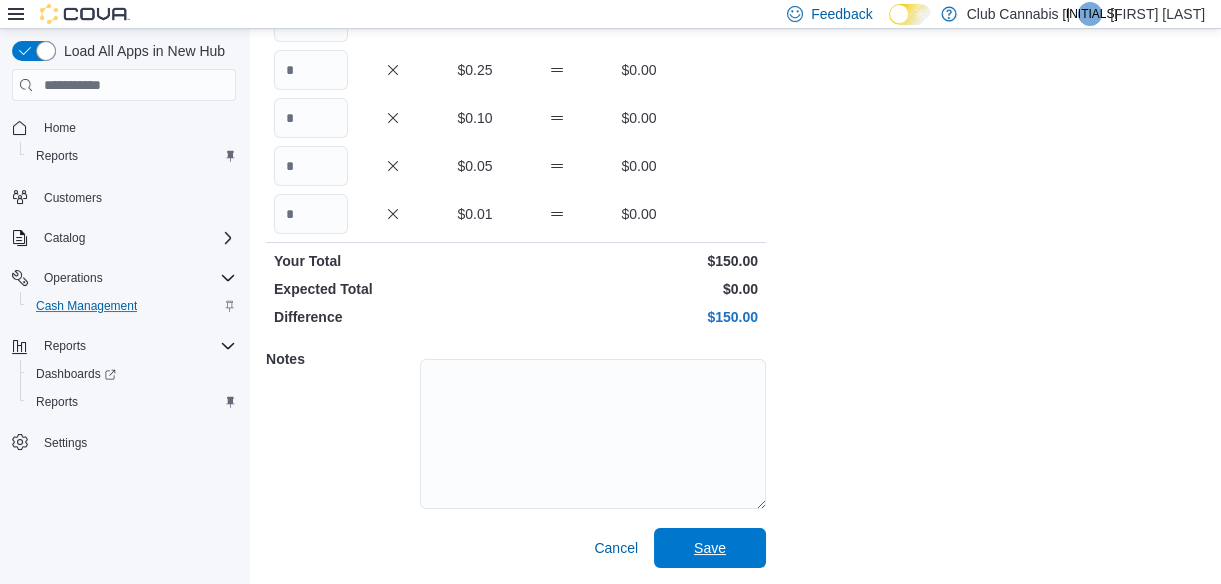 type 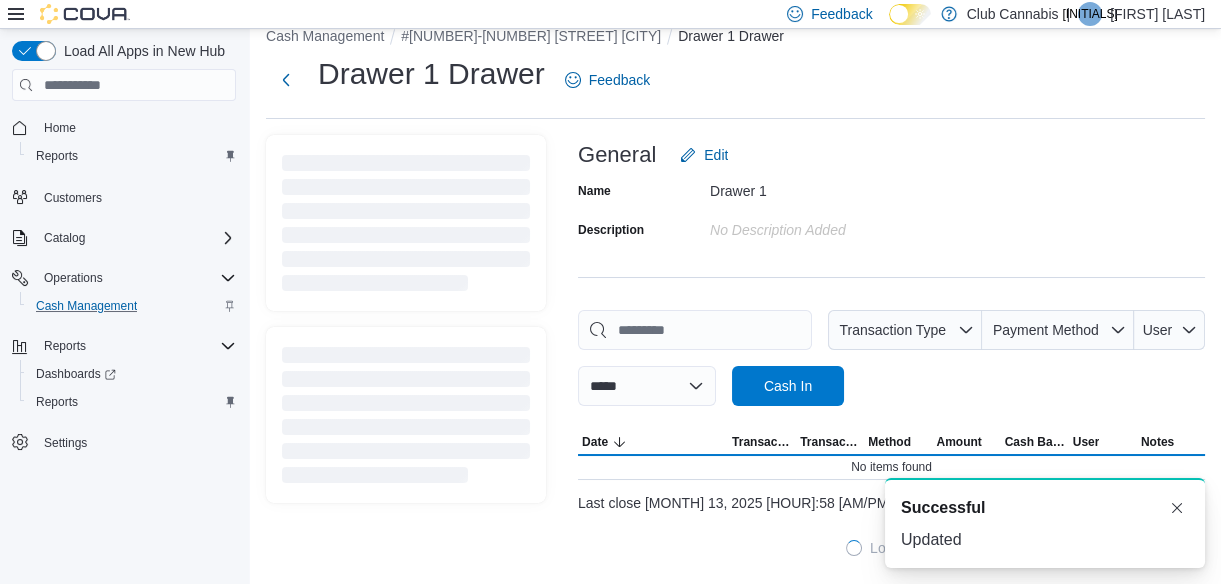 scroll, scrollTop: 26, scrollLeft: 0, axis: vertical 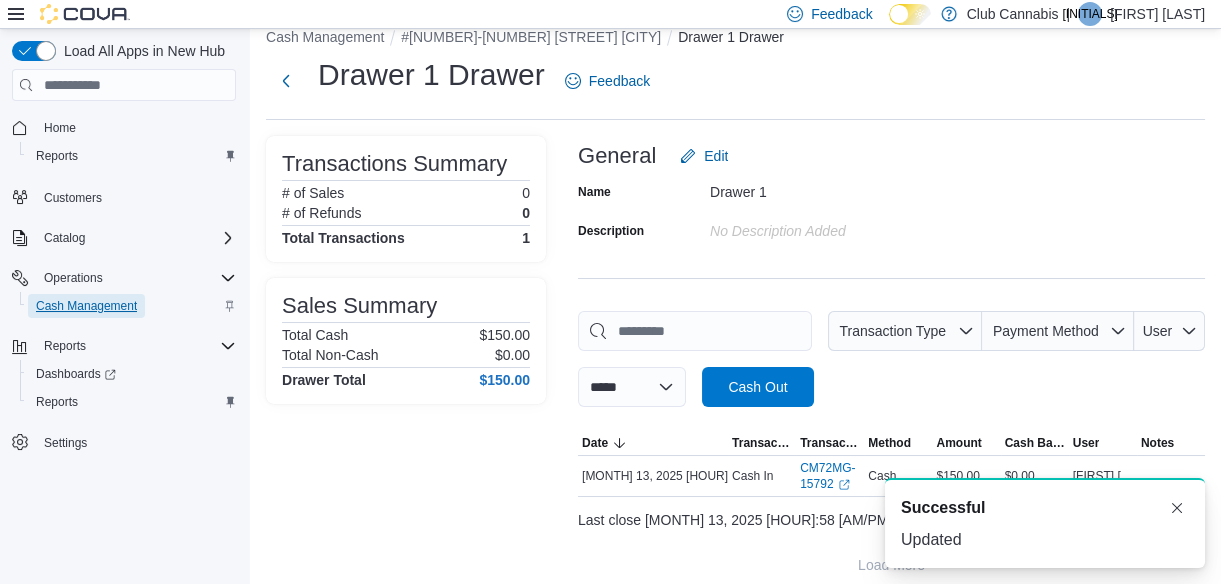 click on "Cash Management" at bounding box center (86, 306) 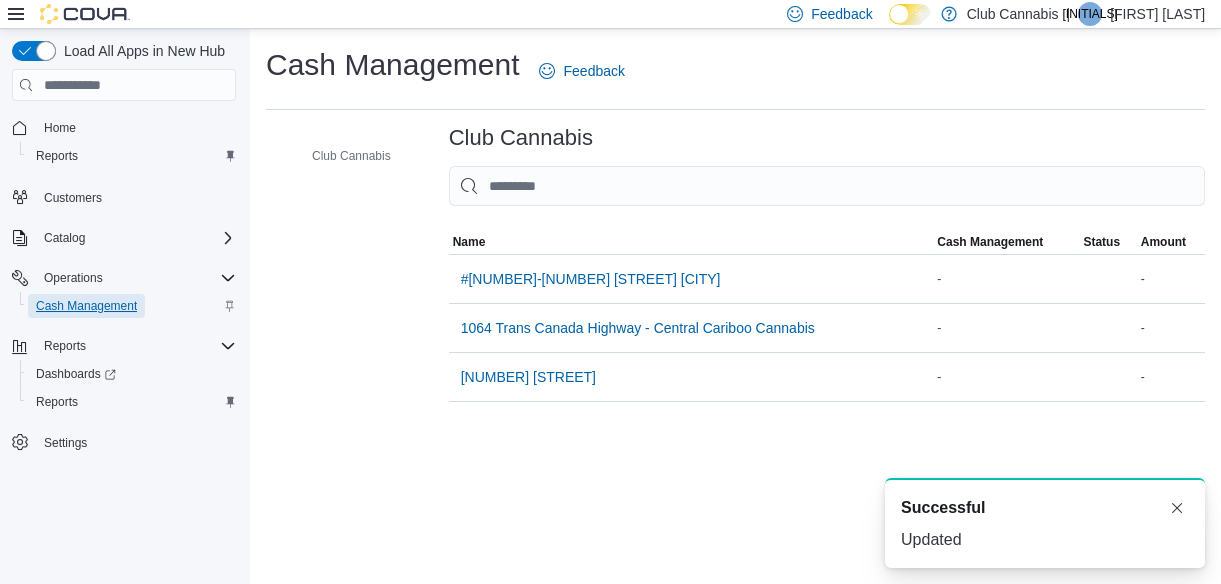 scroll, scrollTop: 0, scrollLeft: 0, axis: both 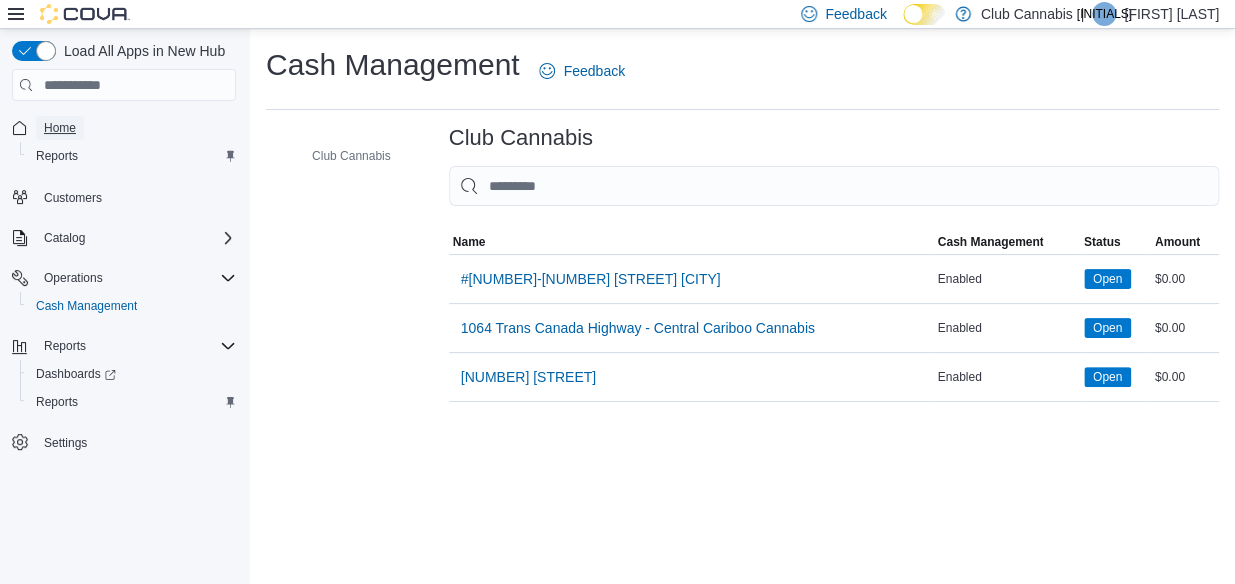 click on "Home" at bounding box center (60, 128) 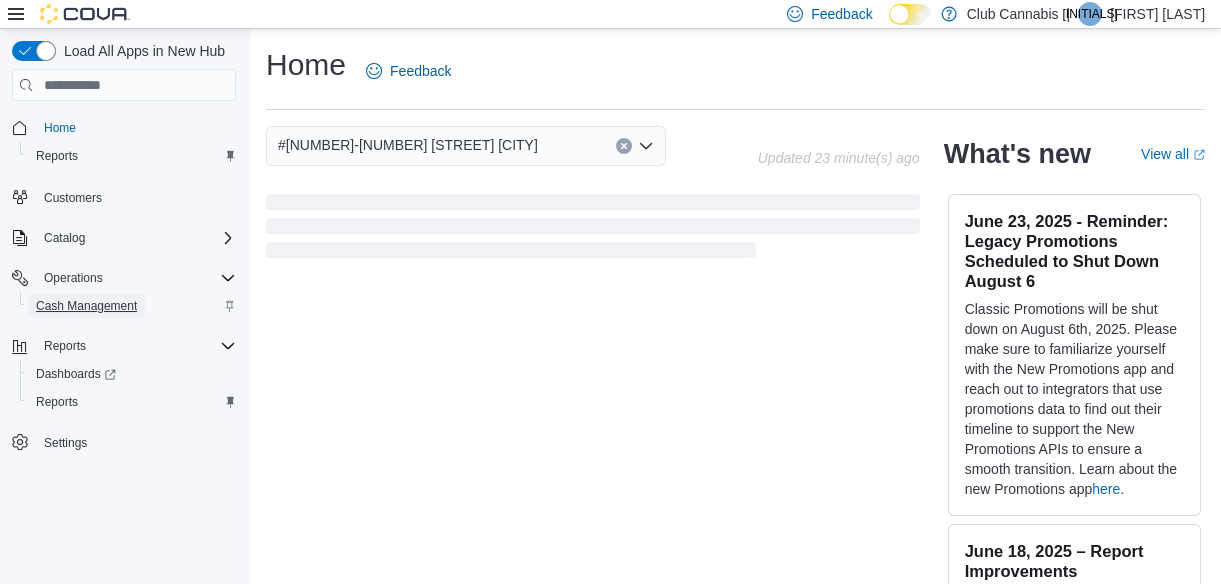 click on "Cash Management" at bounding box center (86, 306) 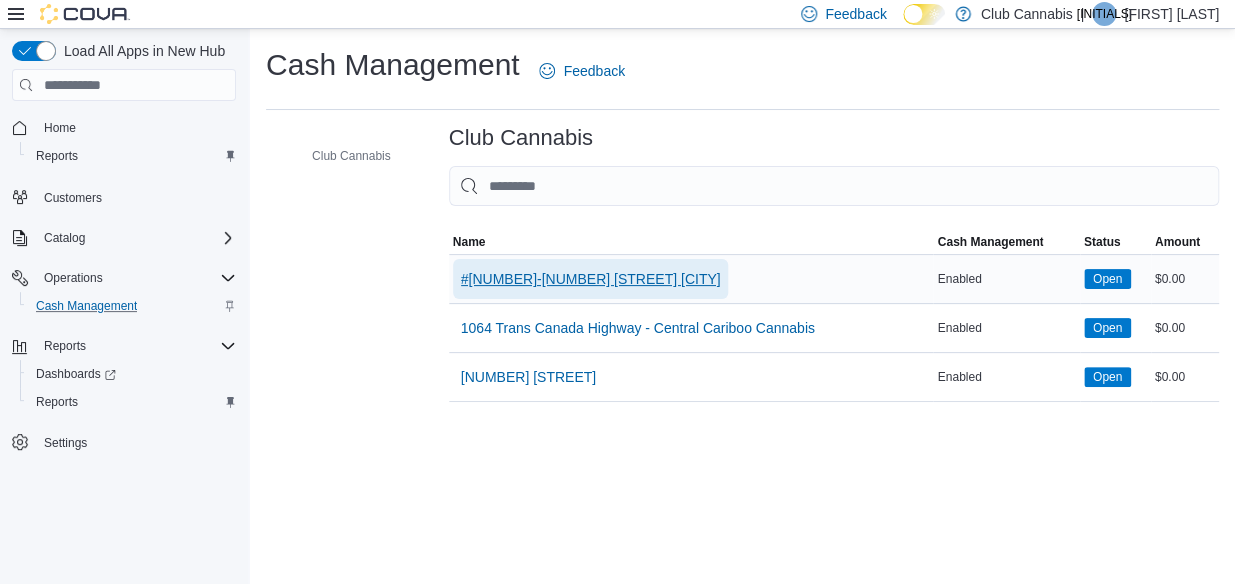 click on "#[NUMBER]-[NUMBER] [STREET] [CITY]" at bounding box center (591, 279) 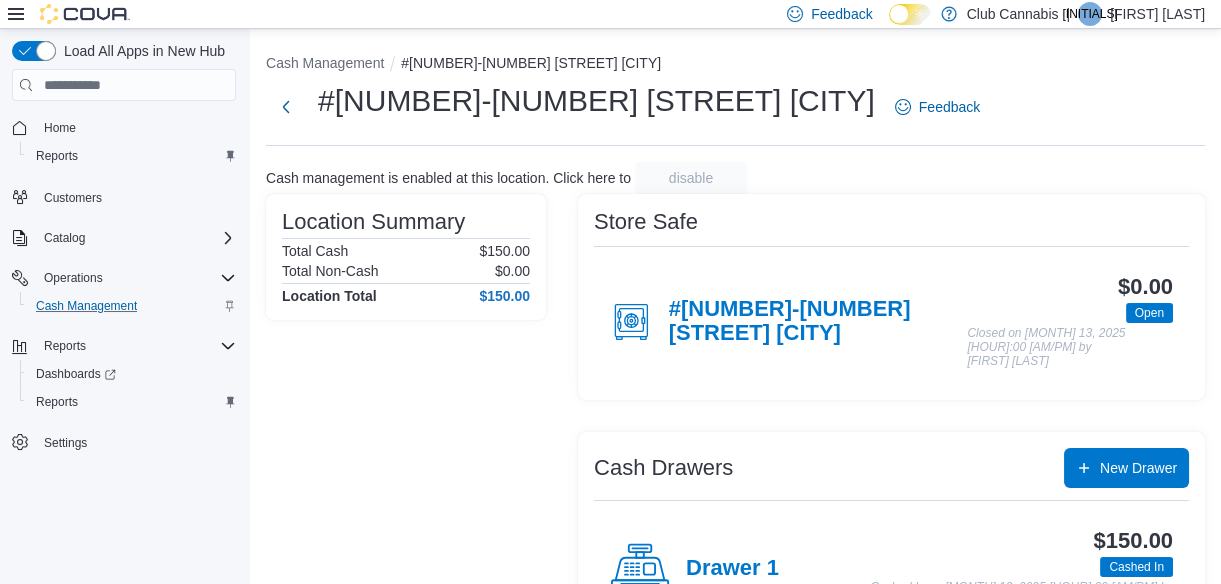 scroll, scrollTop: 72, scrollLeft: 0, axis: vertical 